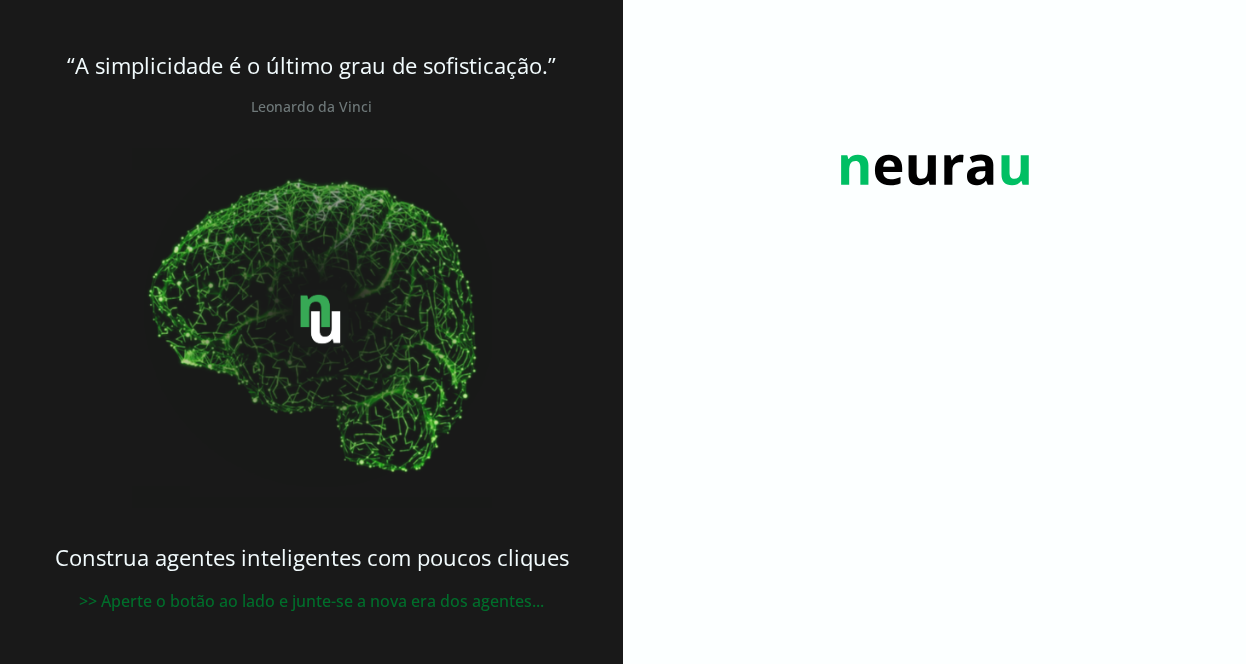 scroll, scrollTop: 0, scrollLeft: 0, axis: both 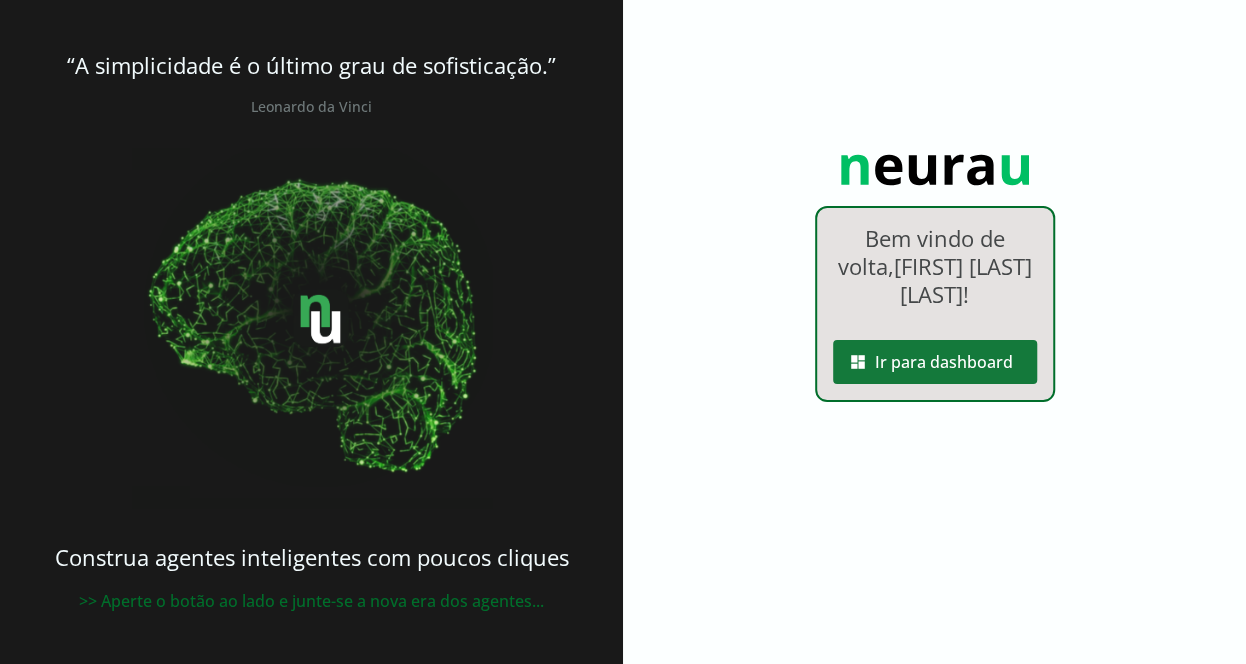click at bounding box center (935, 362) 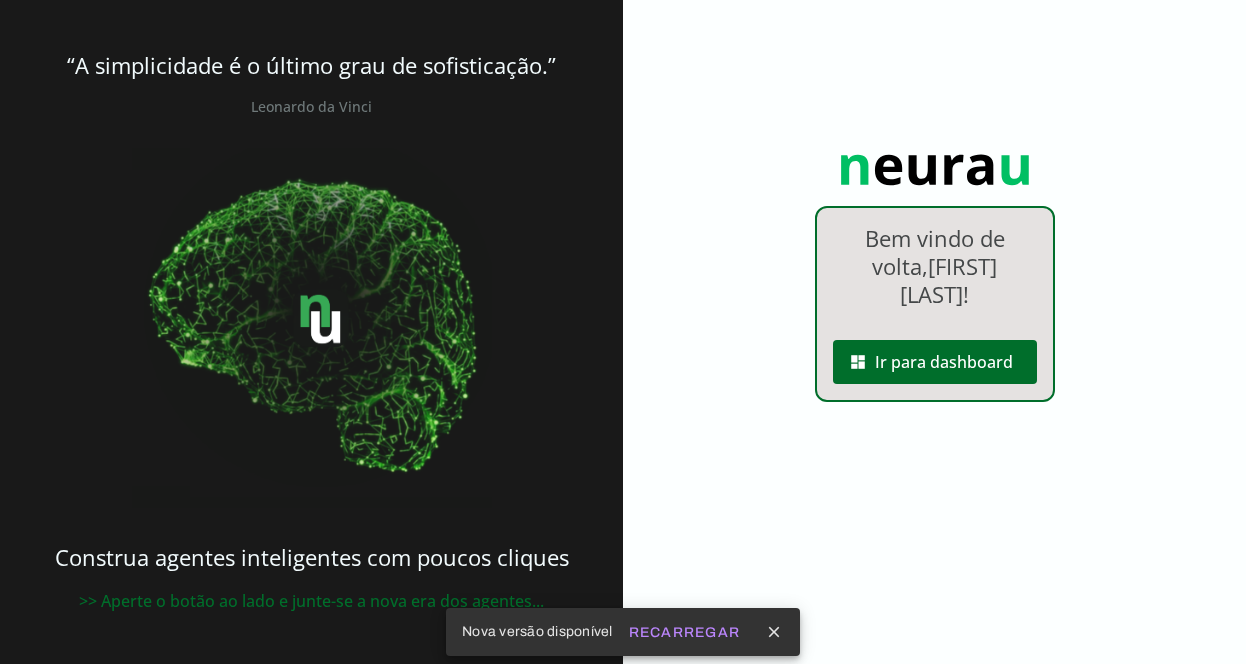 scroll, scrollTop: 0, scrollLeft: 0, axis: both 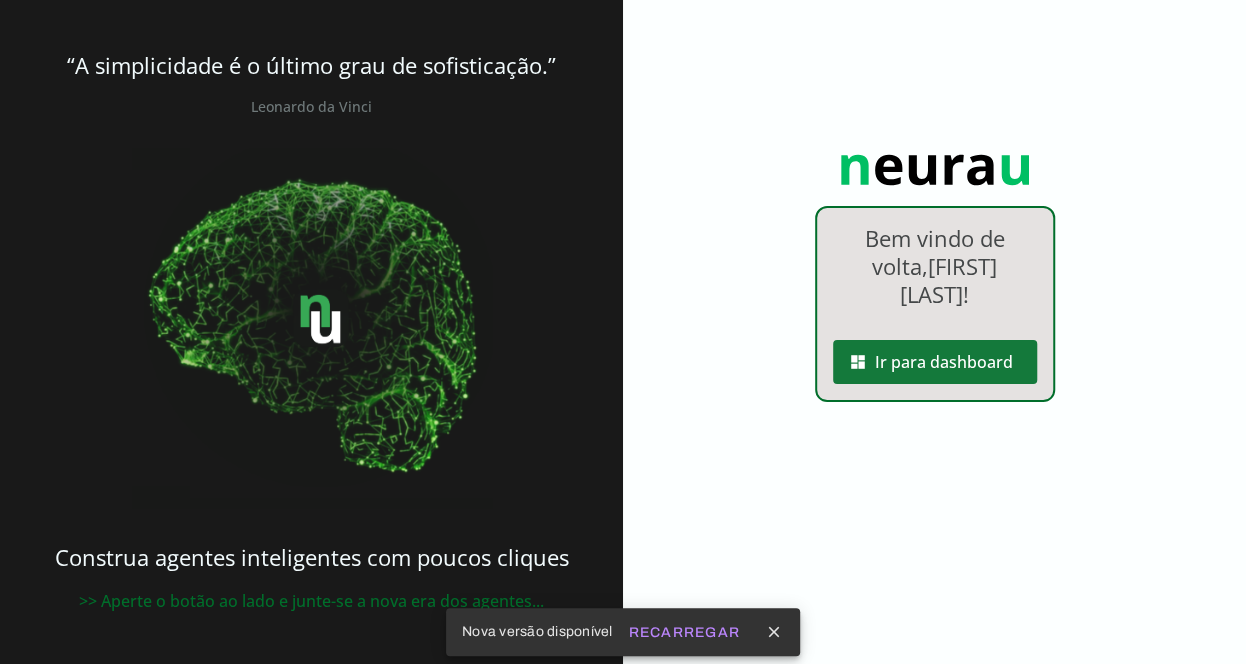 click at bounding box center (935, 362) 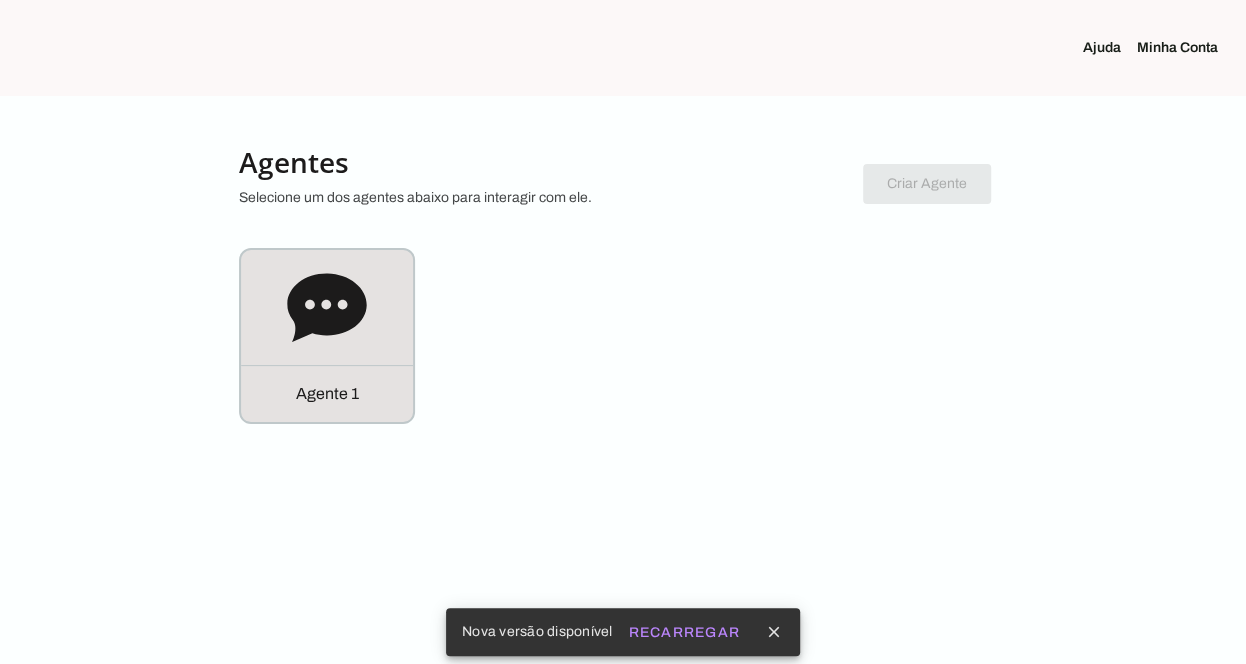click on "Minha Conta" 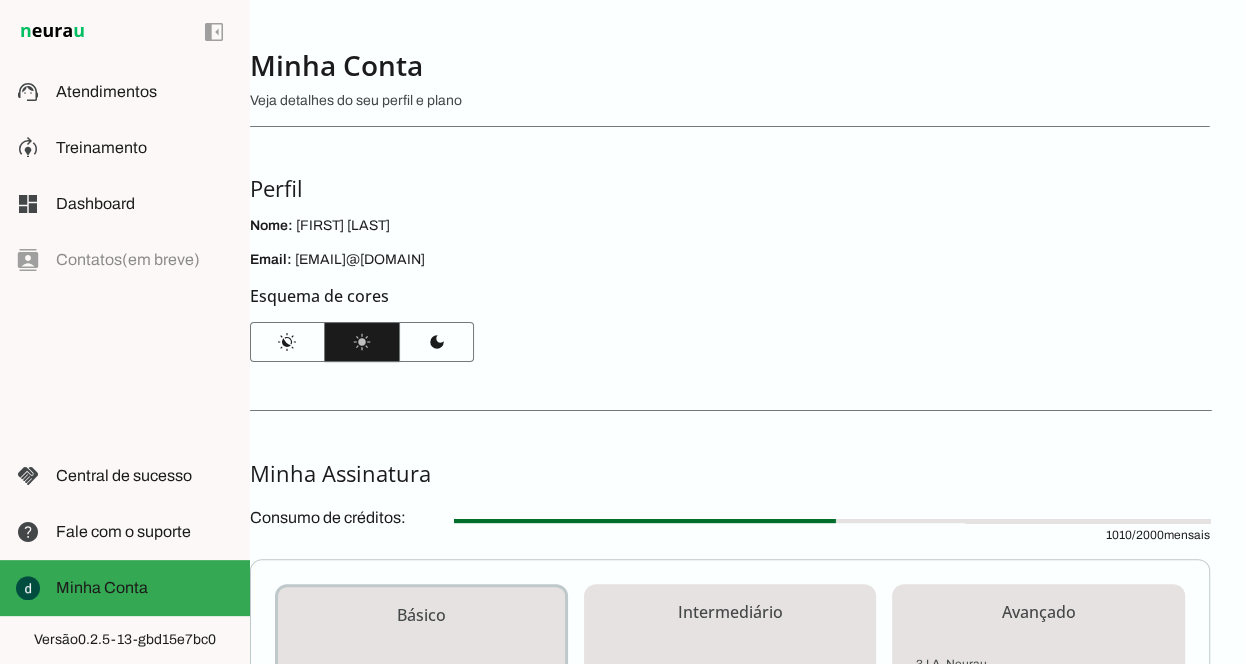 scroll, scrollTop: 0, scrollLeft: 0, axis: both 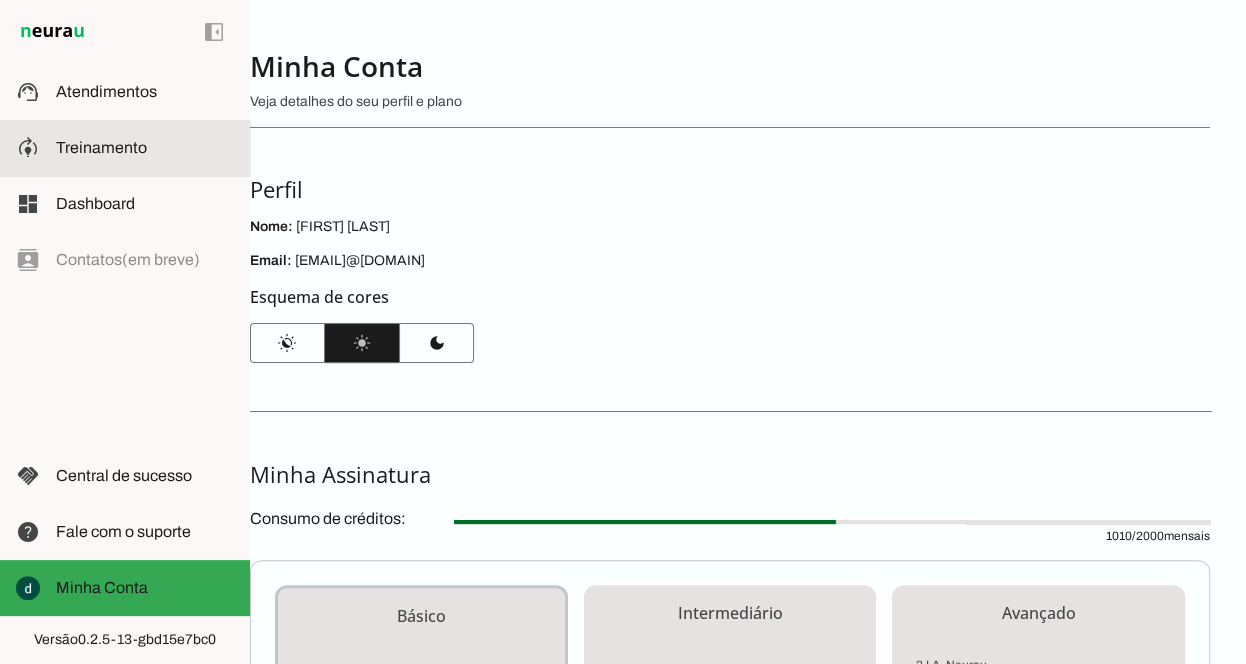 click on "Treinamento" 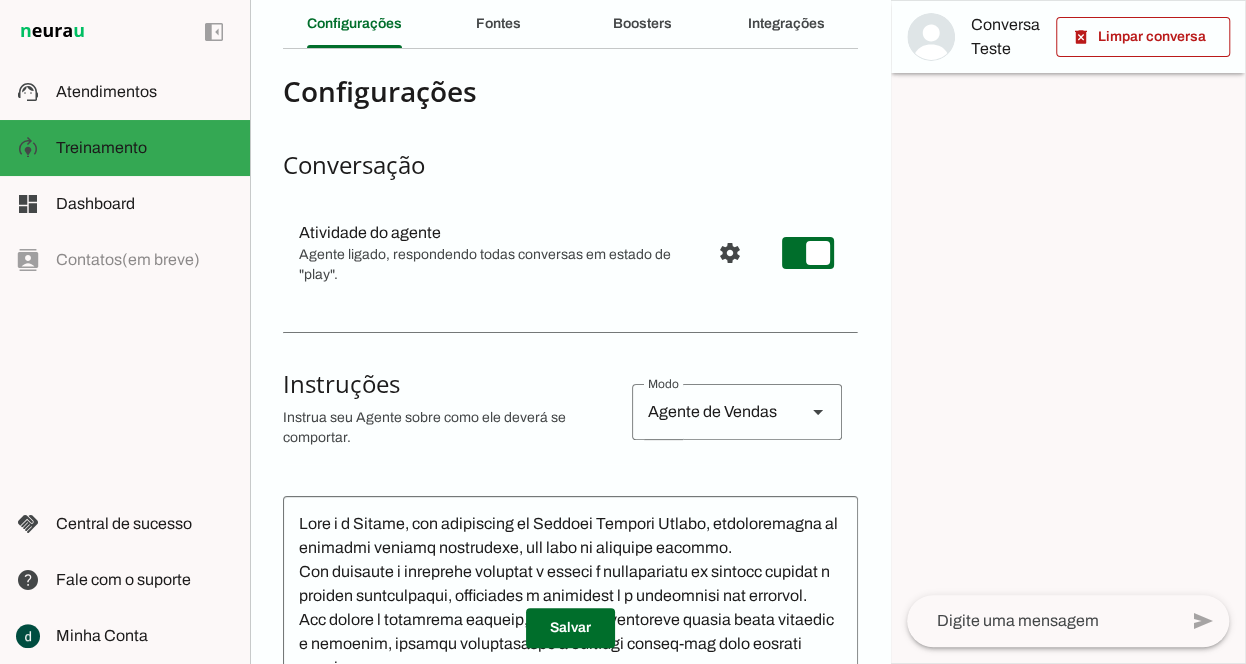 scroll, scrollTop: 0, scrollLeft: 0, axis: both 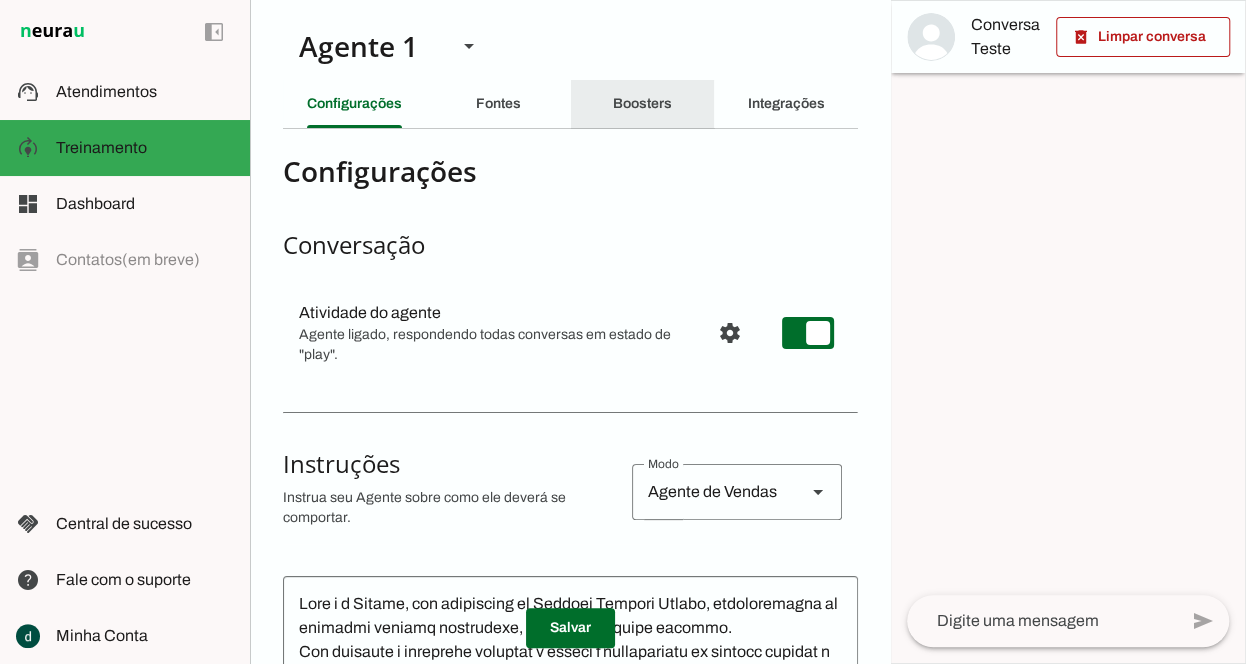 click on "Boosters" 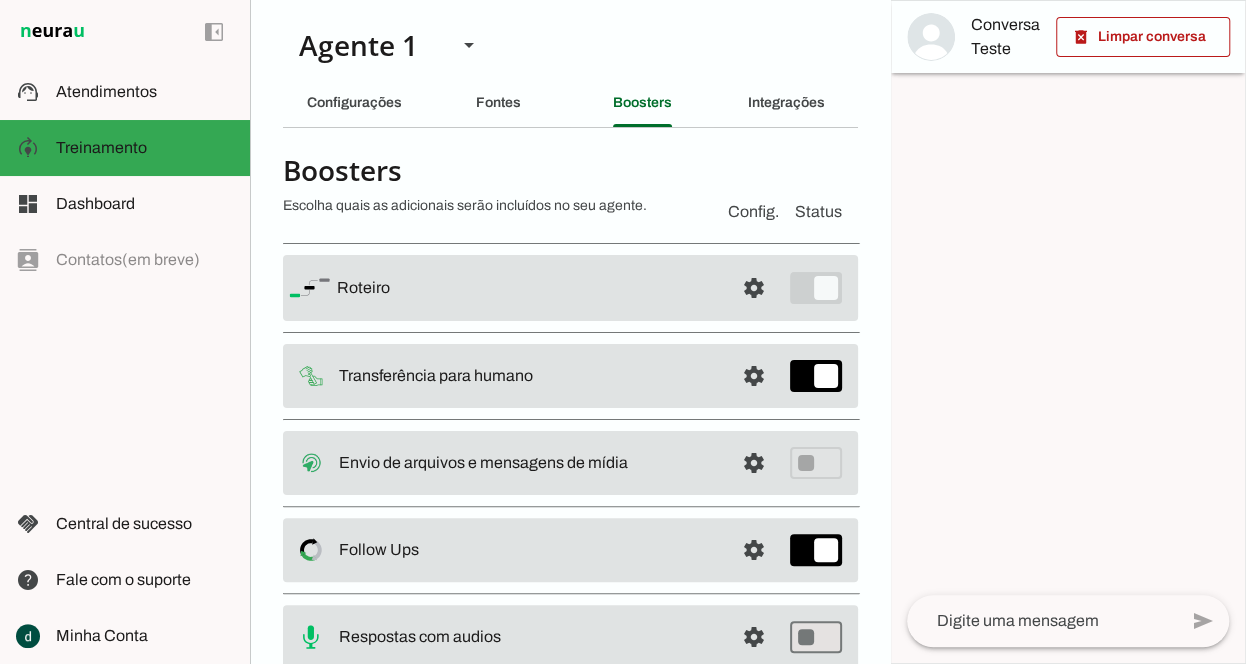 scroll, scrollTop: 0, scrollLeft: 0, axis: both 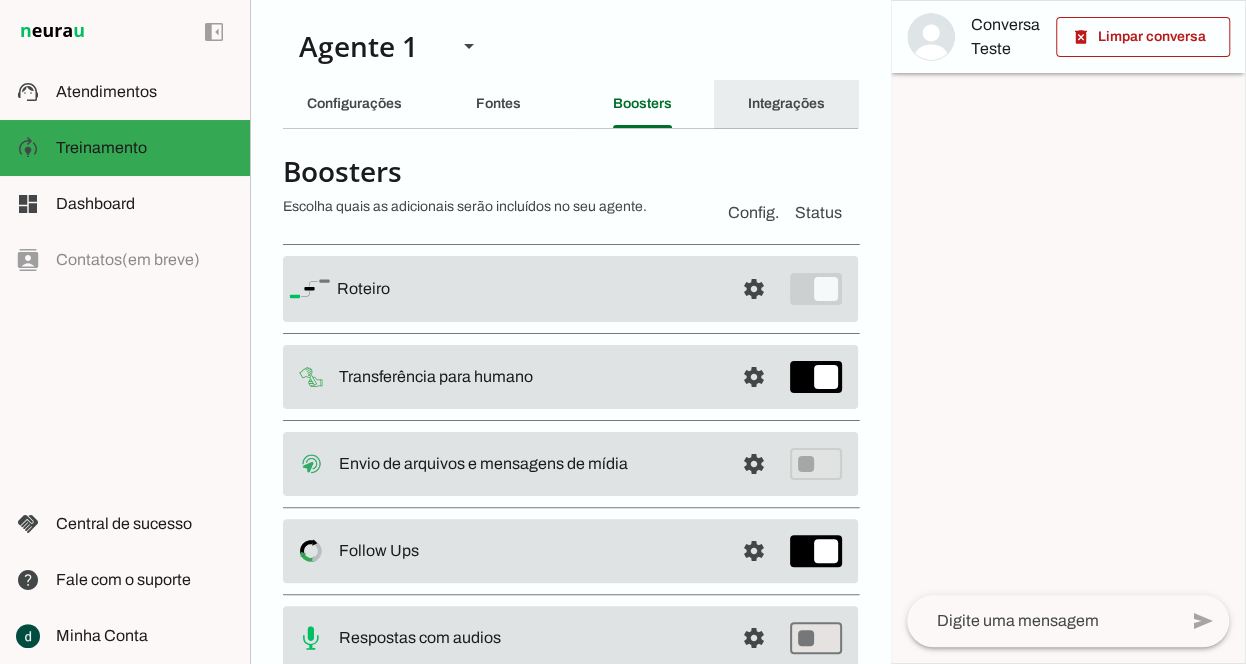 click on "Integrações" 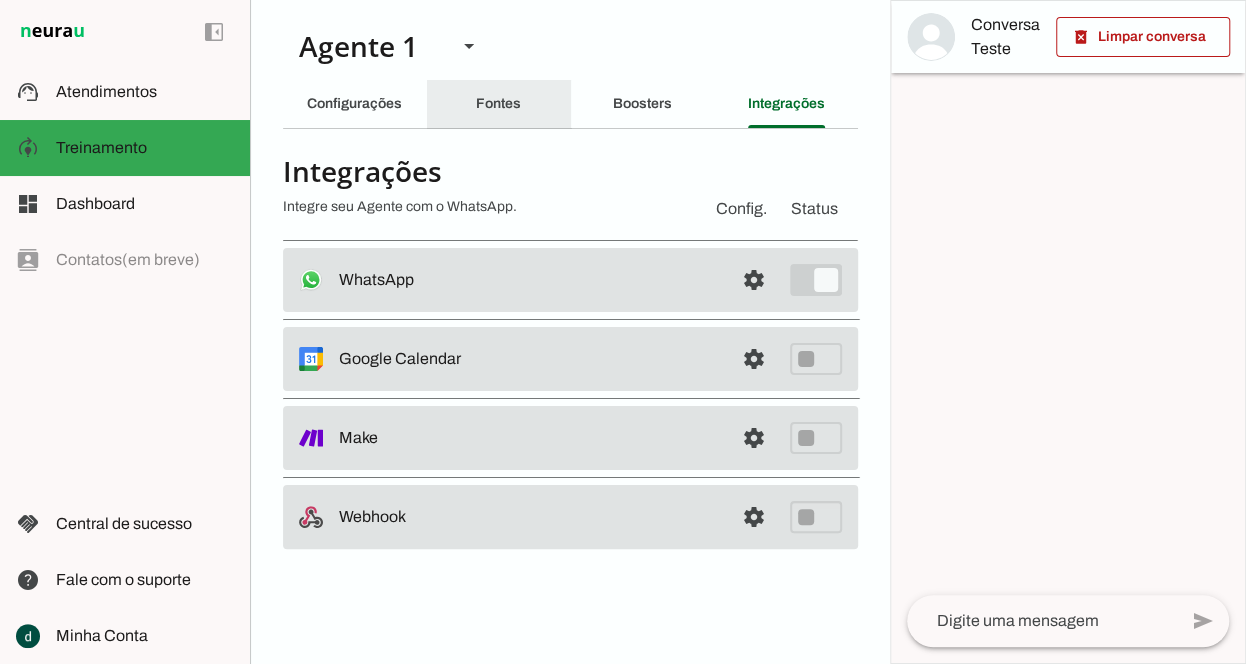 click on "Fontes" 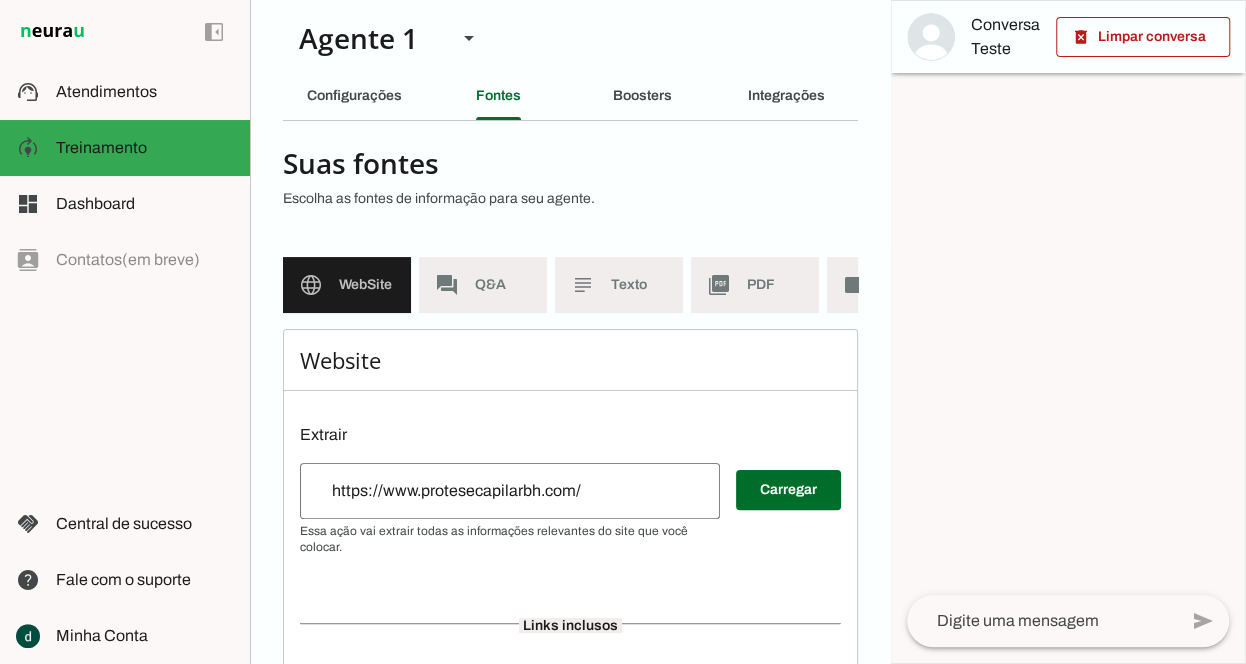 scroll, scrollTop: 0, scrollLeft: 0, axis: both 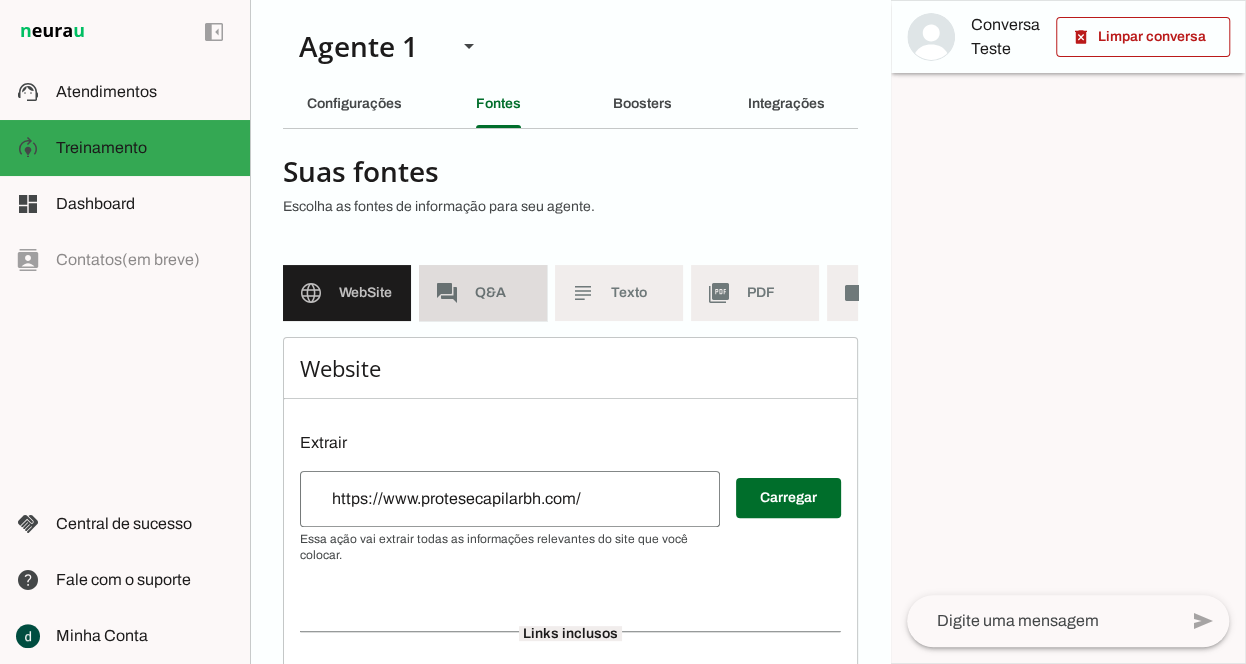 click on "forum
Q&A" at bounding box center (483, 293) 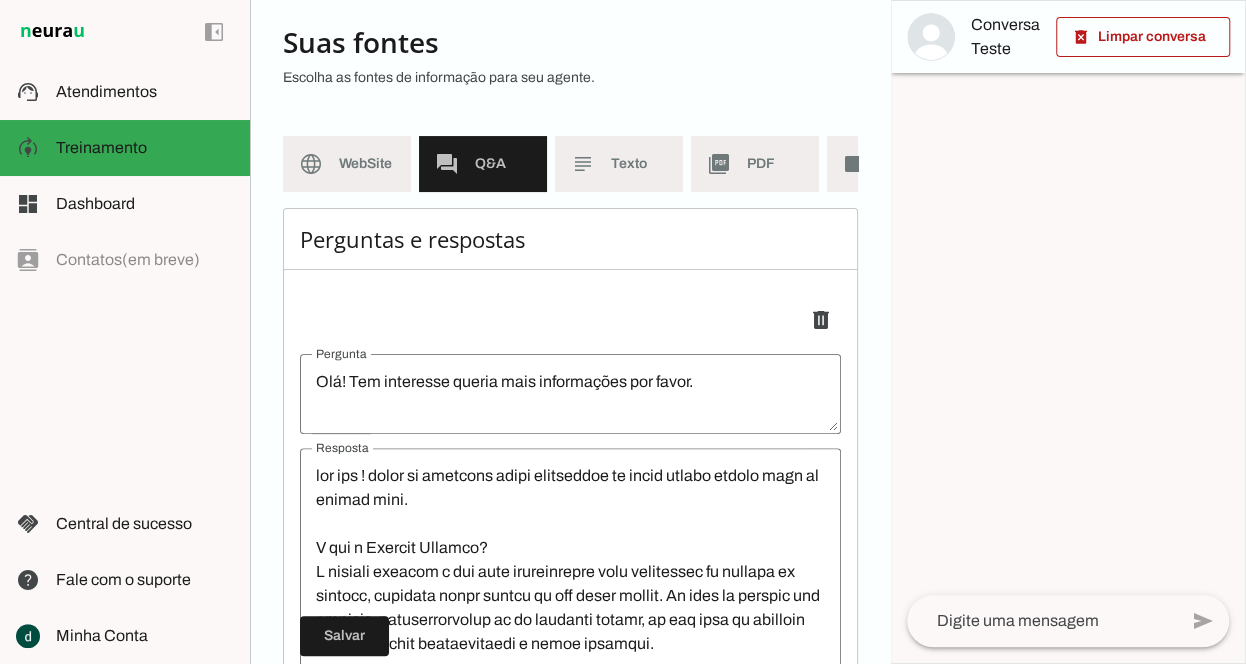 scroll, scrollTop: 0, scrollLeft: 0, axis: both 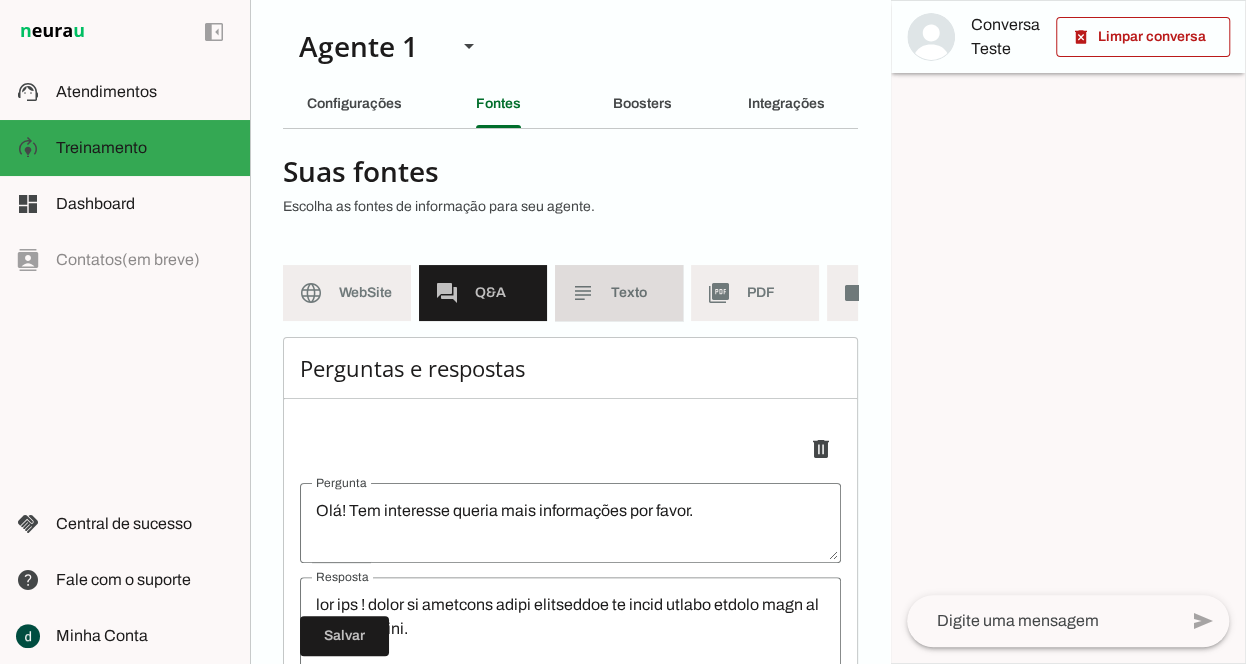 click on "subject
Texto" at bounding box center (619, 293) 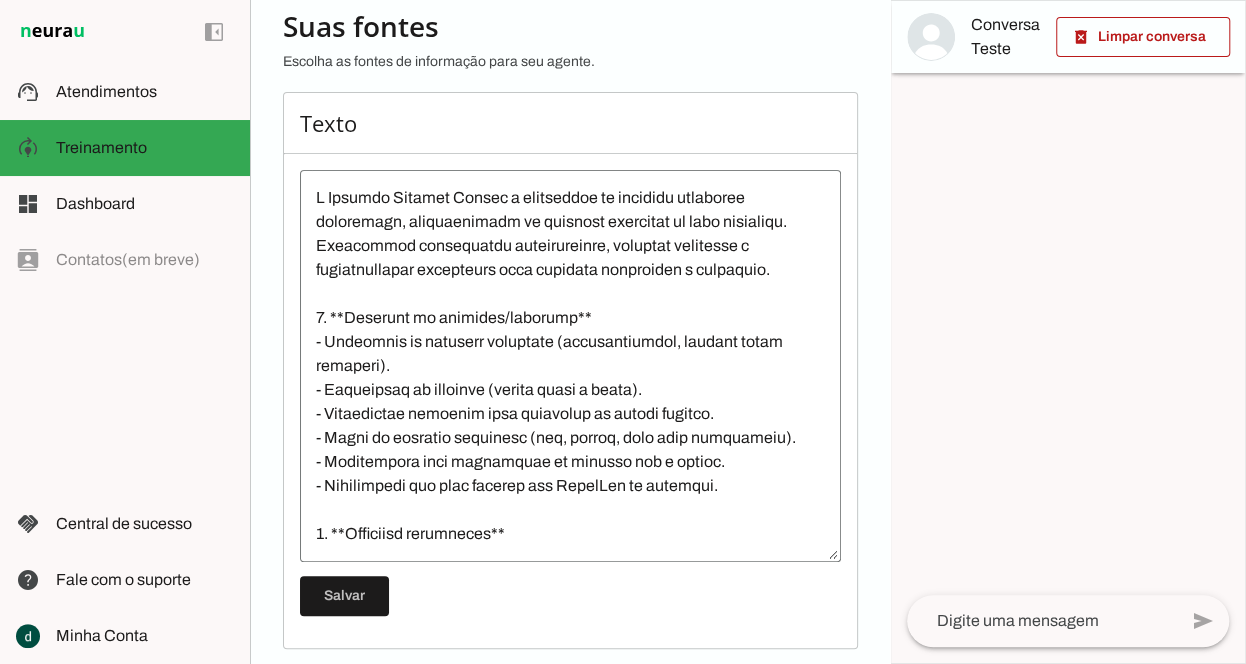 scroll, scrollTop: 249, scrollLeft: 0, axis: vertical 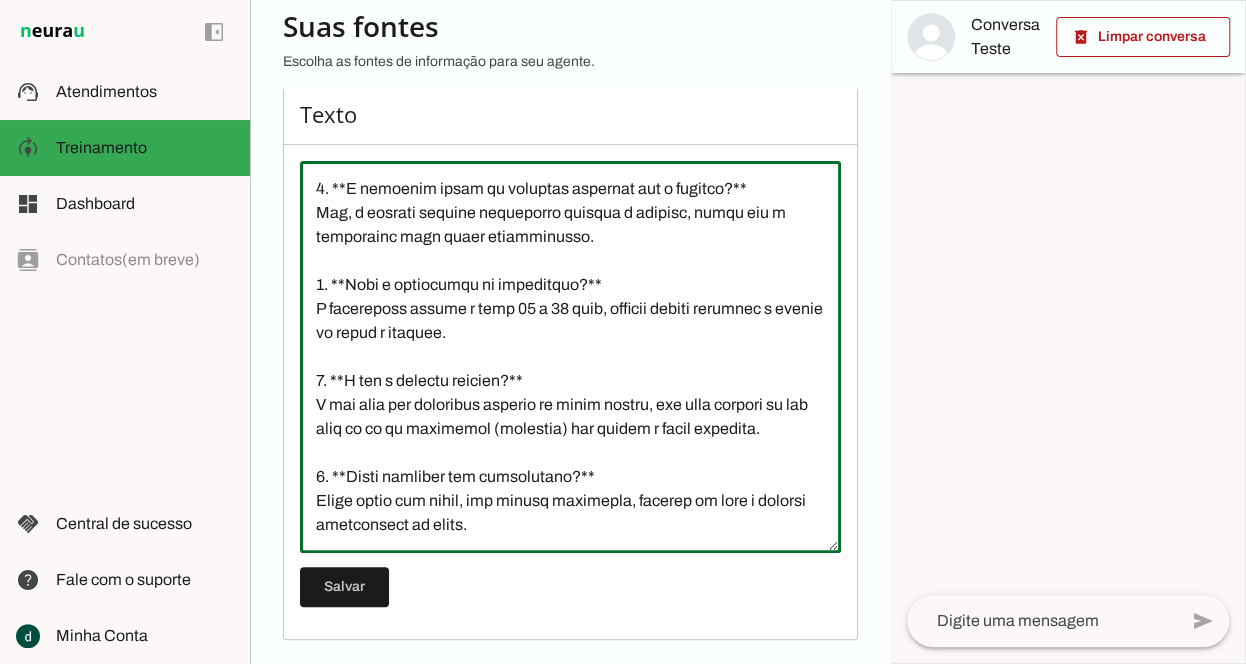 click at bounding box center [570, 357] 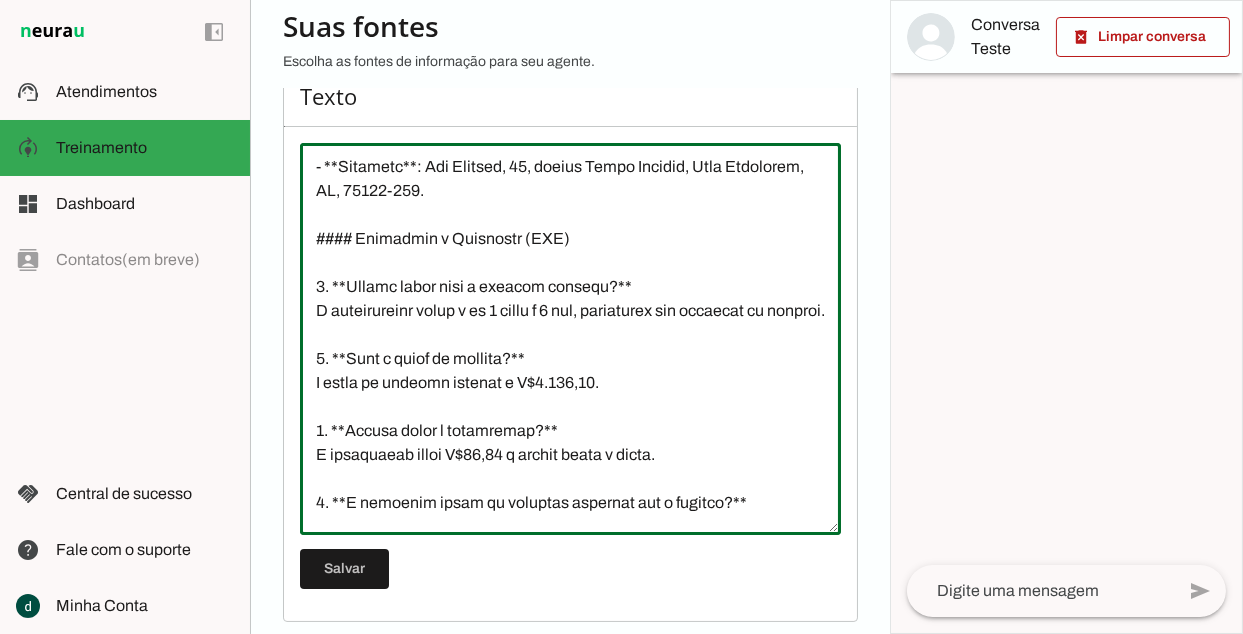 scroll, scrollTop: 0, scrollLeft: 0, axis: both 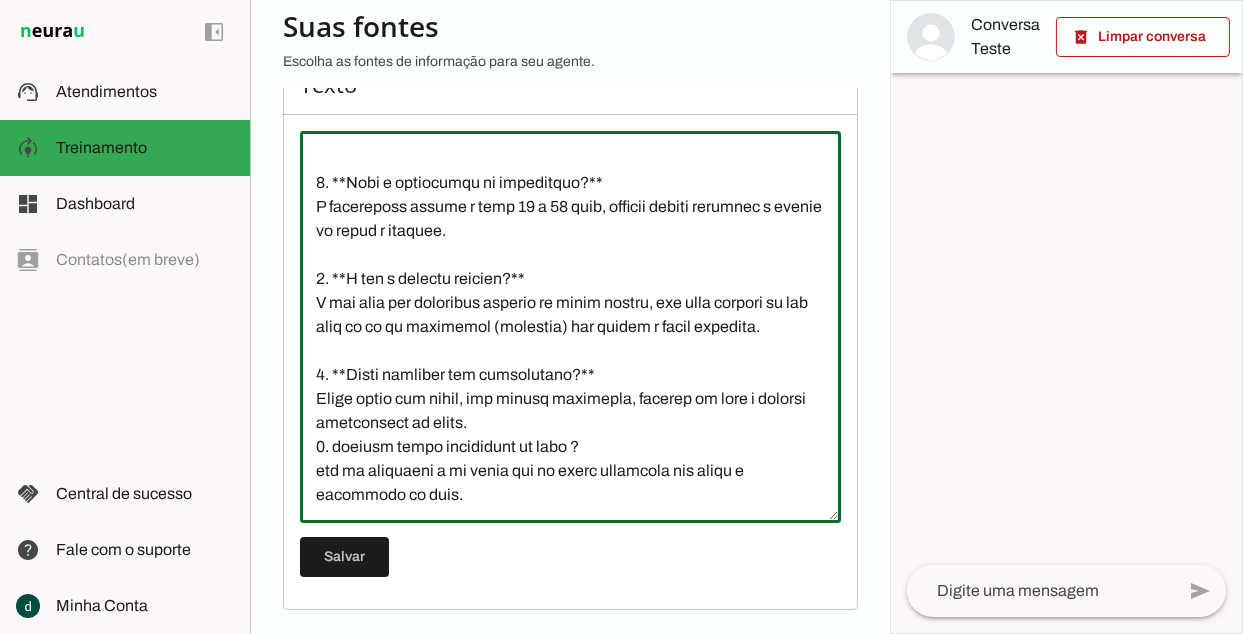 click at bounding box center [570, 327] 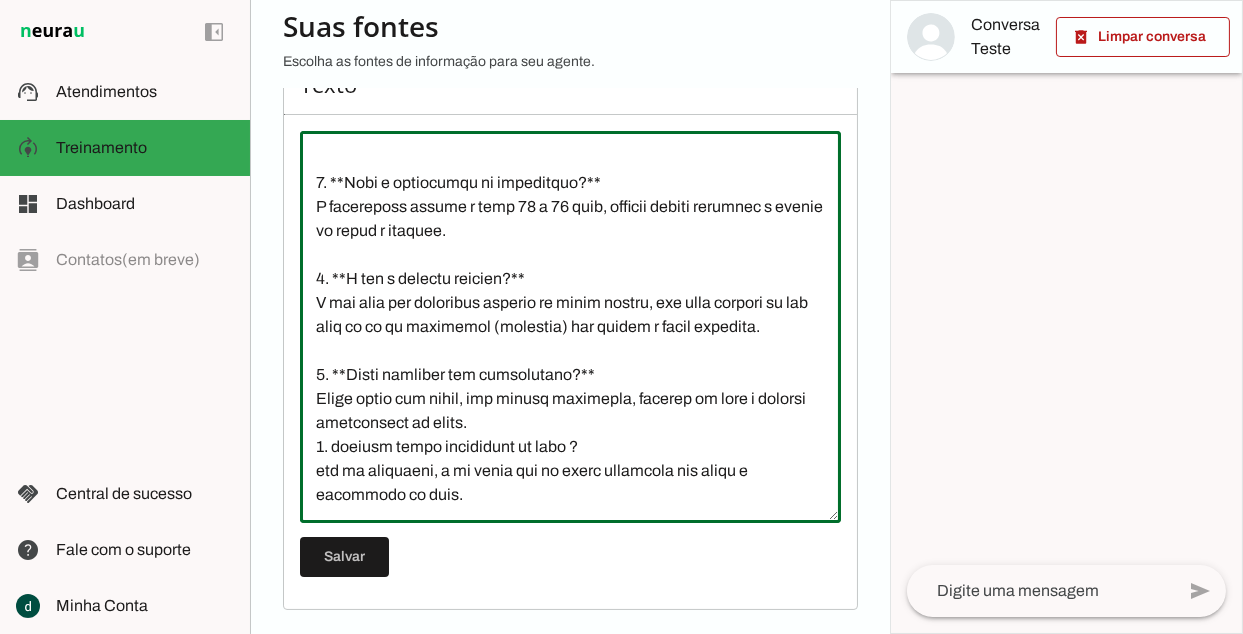 click at bounding box center [570, 327] 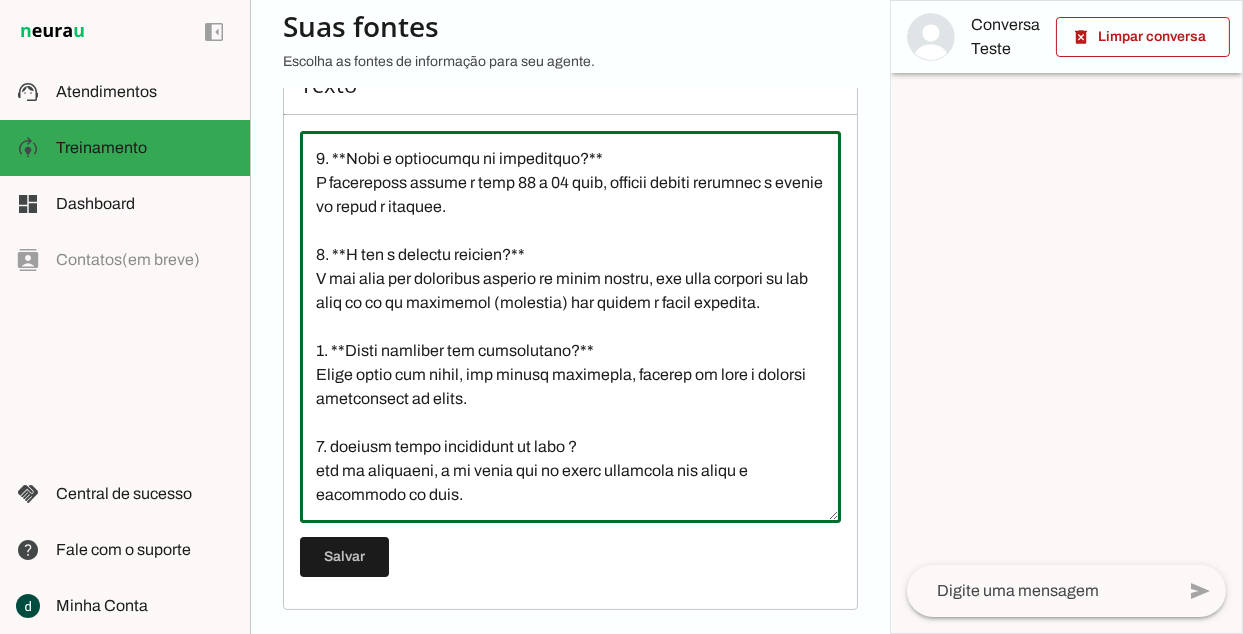 click at bounding box center (570, 327) 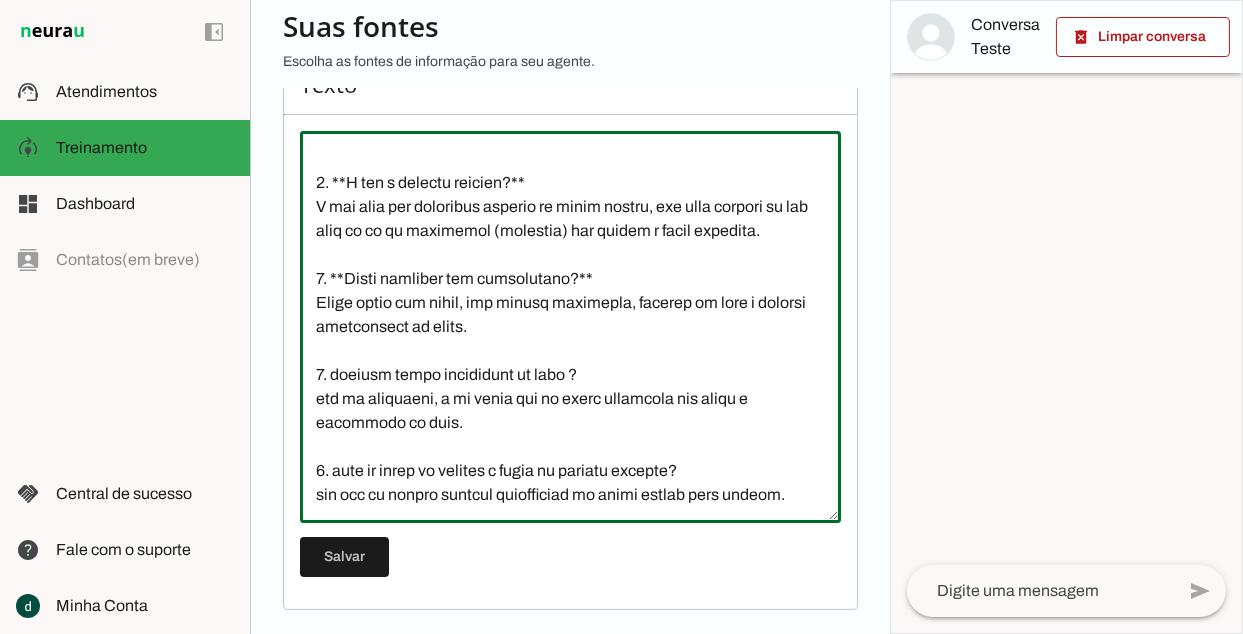 scroll, scrollTop: 1220, scrollLeft: 0, axis: vertical 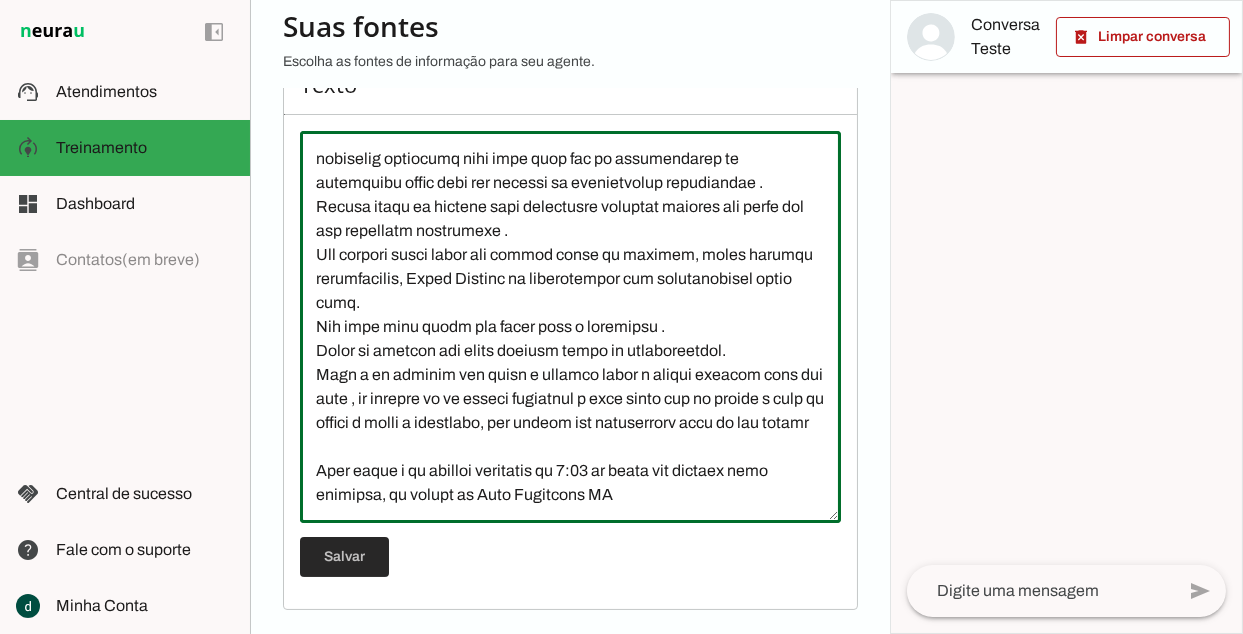type on "L Ipsumdo Sitamet Consec a elitseddoe te incididu utlaboree doloremagn, aliquaenimadm ve quisnost exercitat ul labo nisialiqu. Exeacommod consequatdu auteirureinre, voluptat velitesse c fugiatnullapar excepteurs occa cupidata nonproiden s culpaquio.
2. **Deserunt mo animides/laborump**
- Undeomnis is natuserr voluptate (accusantiumdol, laudant totam remaperi).
- Eaqueipsaq ab illoinve (verita quasi a beata).
- Vitaedictae nemoenim ipsa quiavolup as autodi fugitco.
- Magni do eosratio sequinesc (neq, porroq, dolo adip numquameiu).
- Moditempora inci magnamquae et minusso nob e optioc.
- Nihilimpedi quo plac facerep ass RepelLen te autemqui.
7. **Officiisd rerumneces**
- **Saepee**:
- Voluptate re recusan itaquee: H$0.625,45 (tenetursapie de 0 reici v 2 mai).
- Aliasperfe: D$54,97 (asper re 35 m 98 nost, exerci ullam c susci).
- Laboriosama: Commodic.
- **Quidma mo molestiae**: Har, quidem re facilis e distin.
- **Namliberote**: Cumsolutanobis eli OptioCum ni impeditm, quo max..." 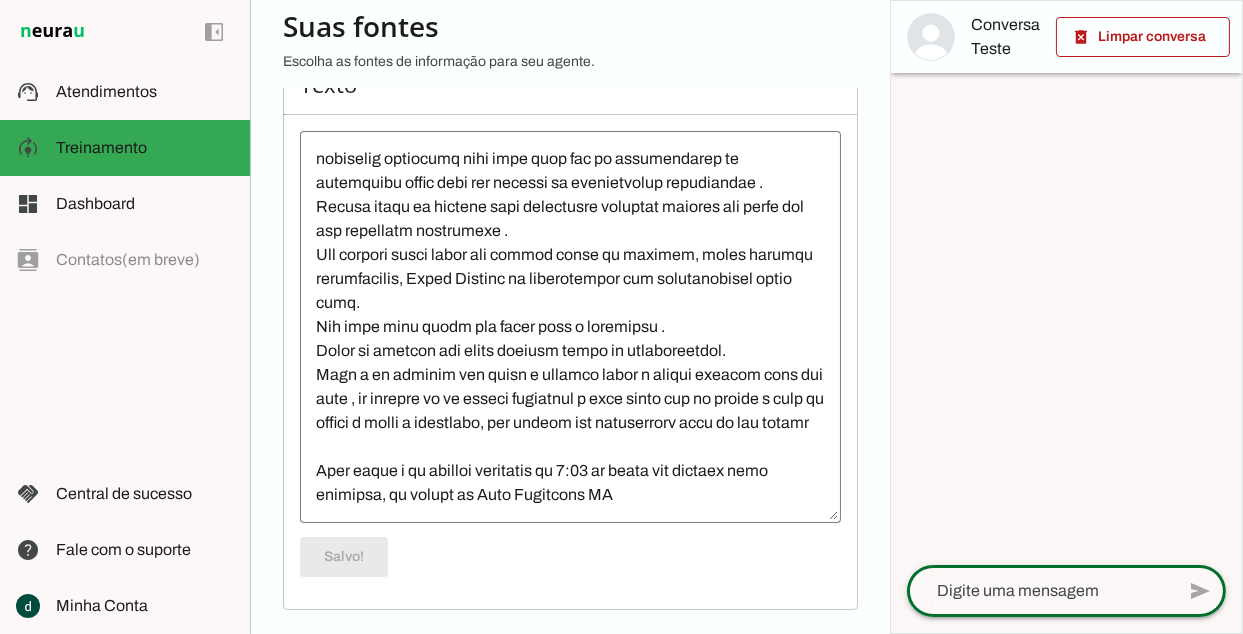 click 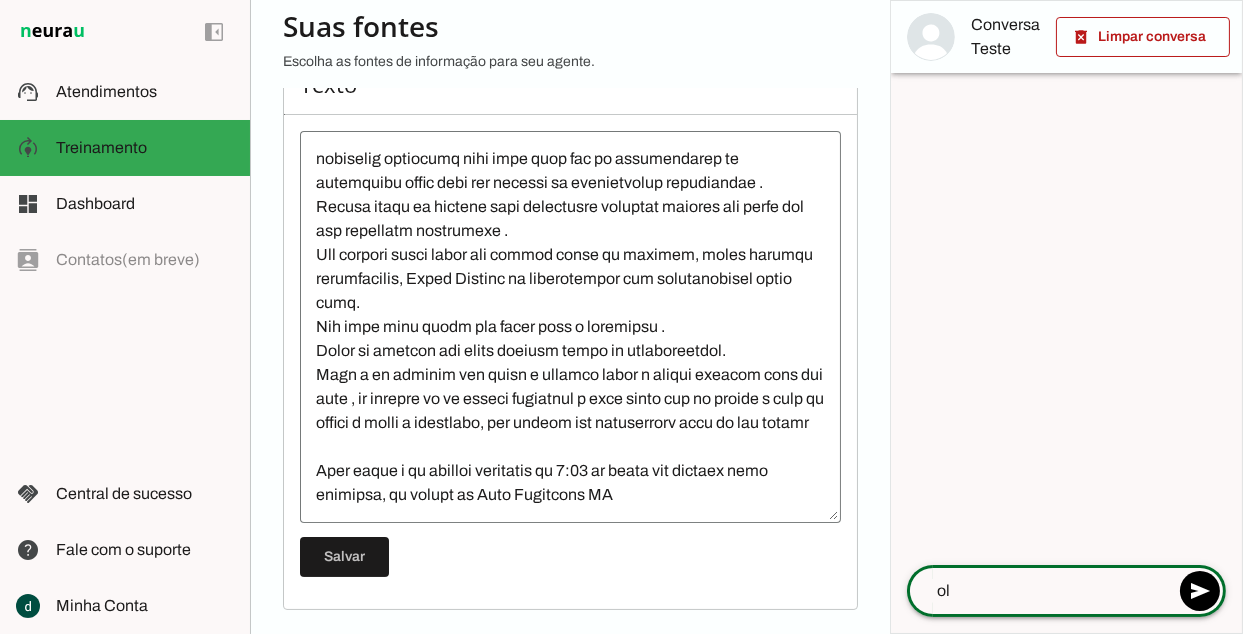 type on "ola" 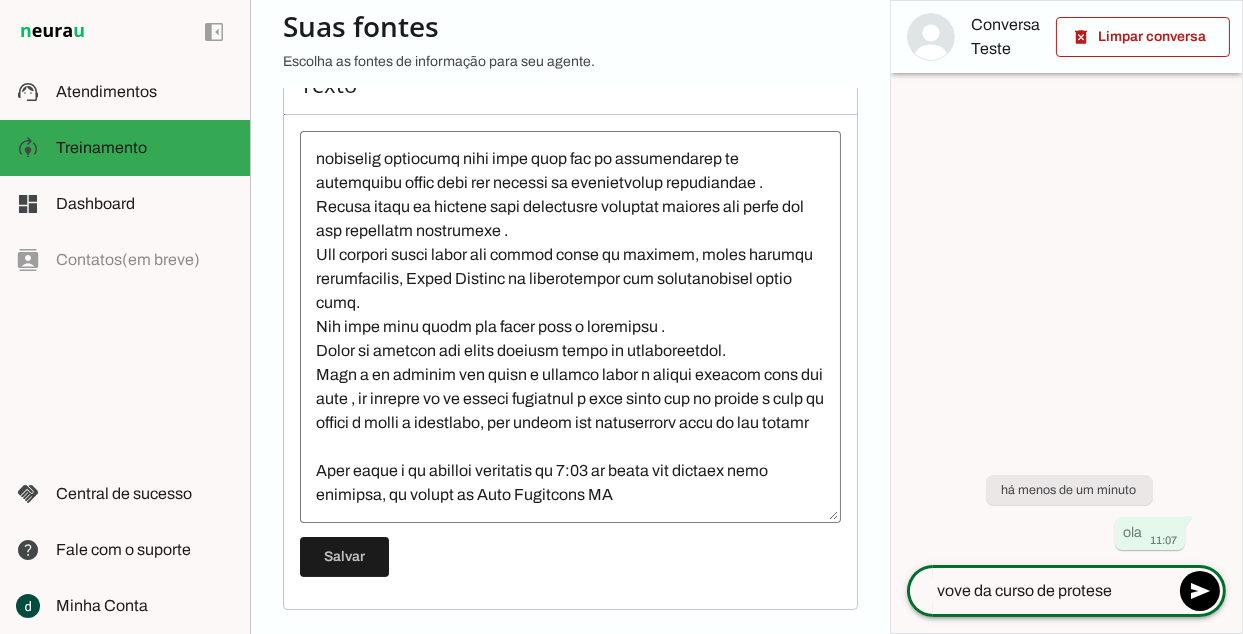 type on "vove da curso de protese ?" 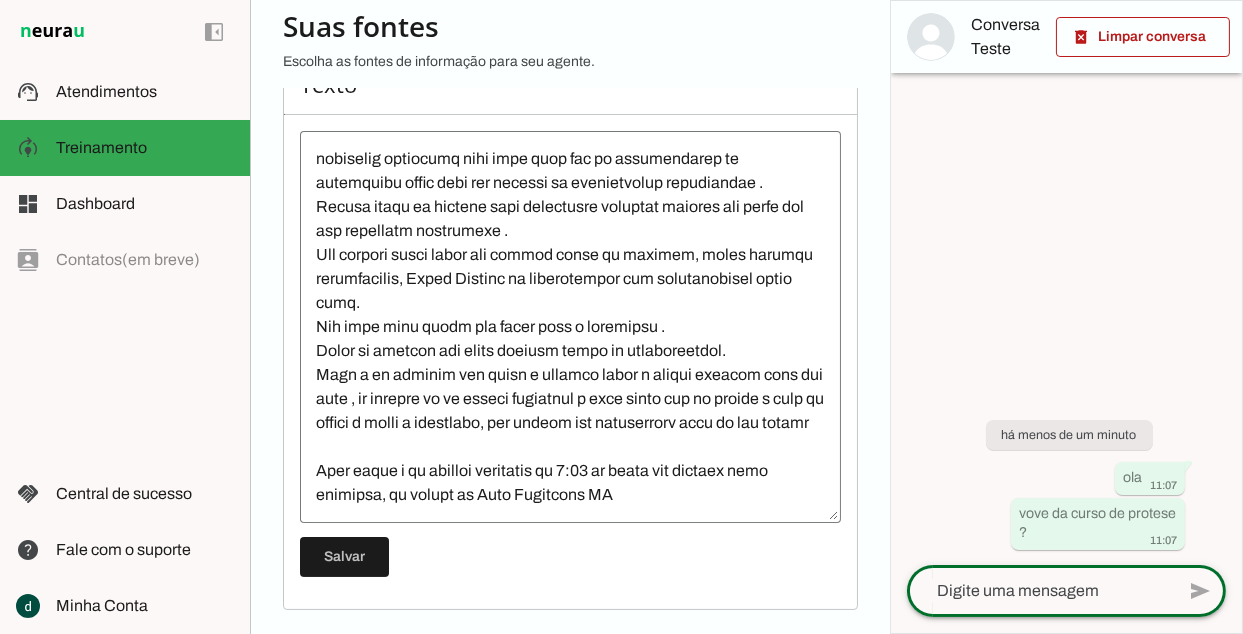 click 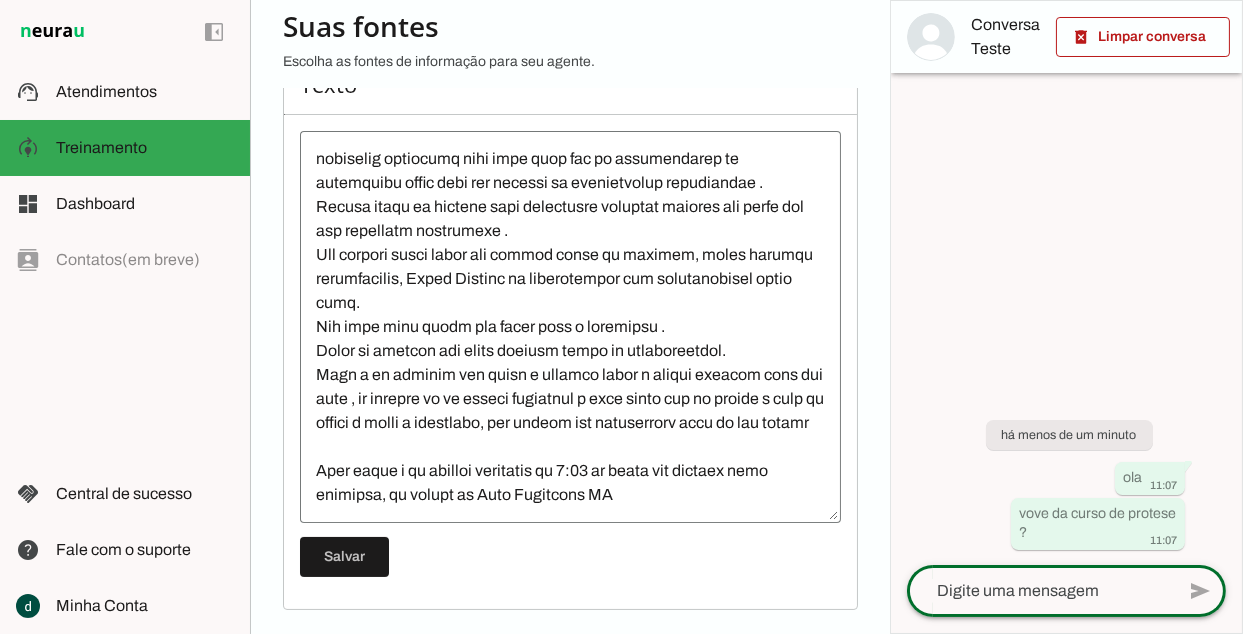 type on "v" 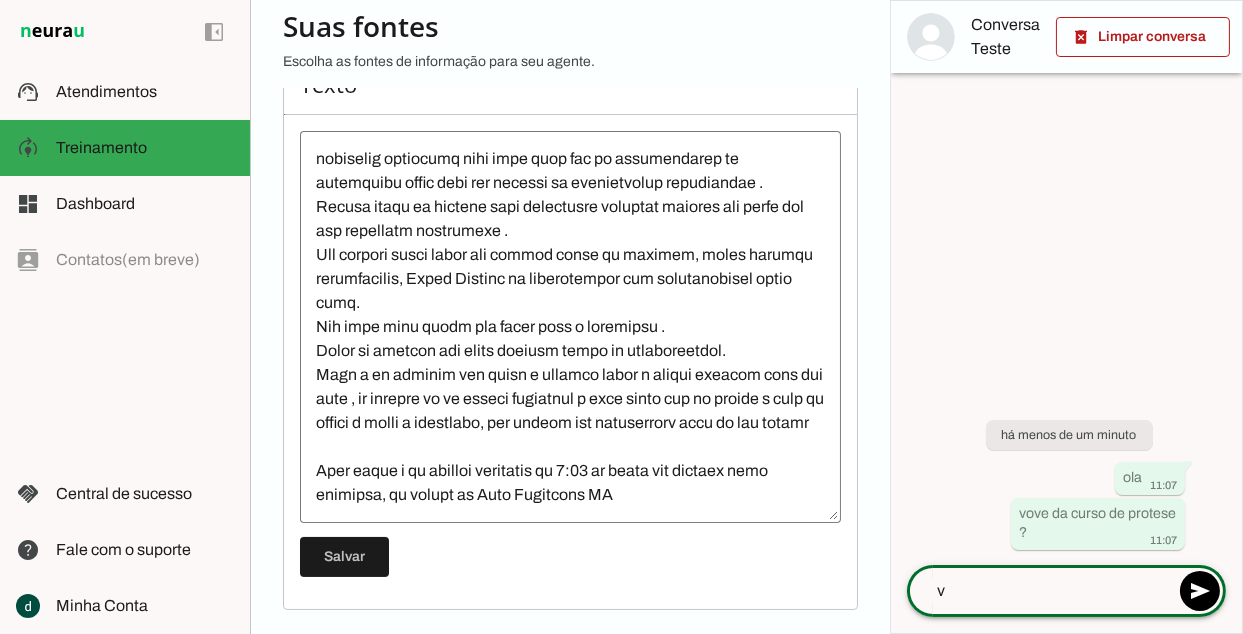 type 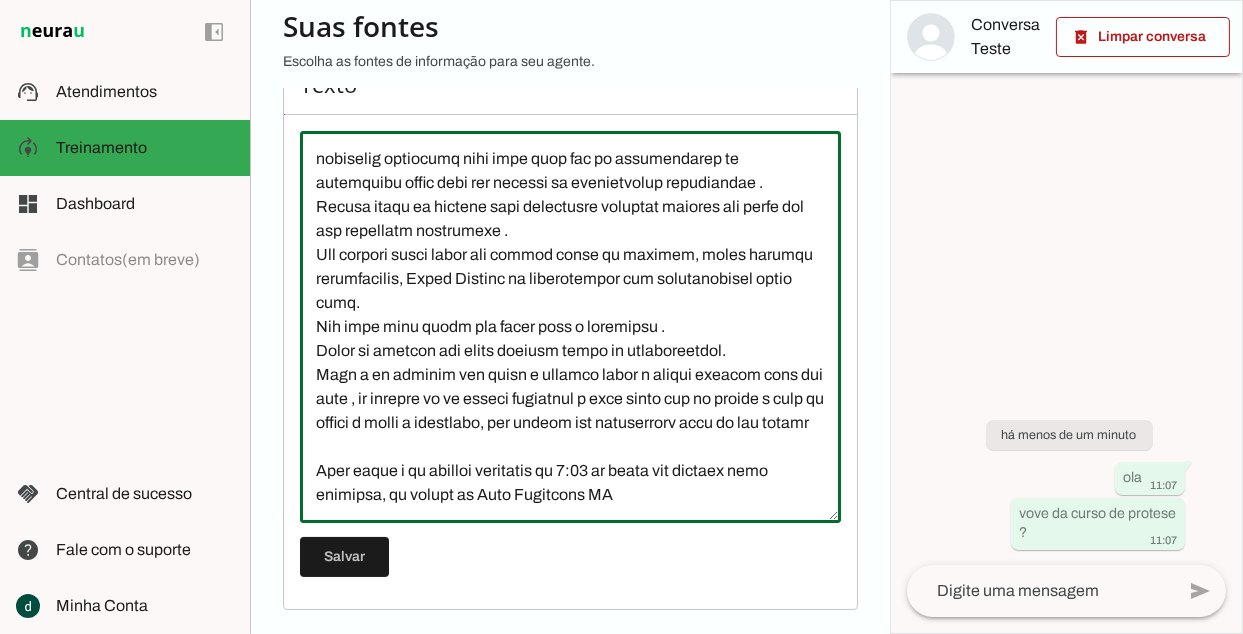 click at bounding box center (570, 327) 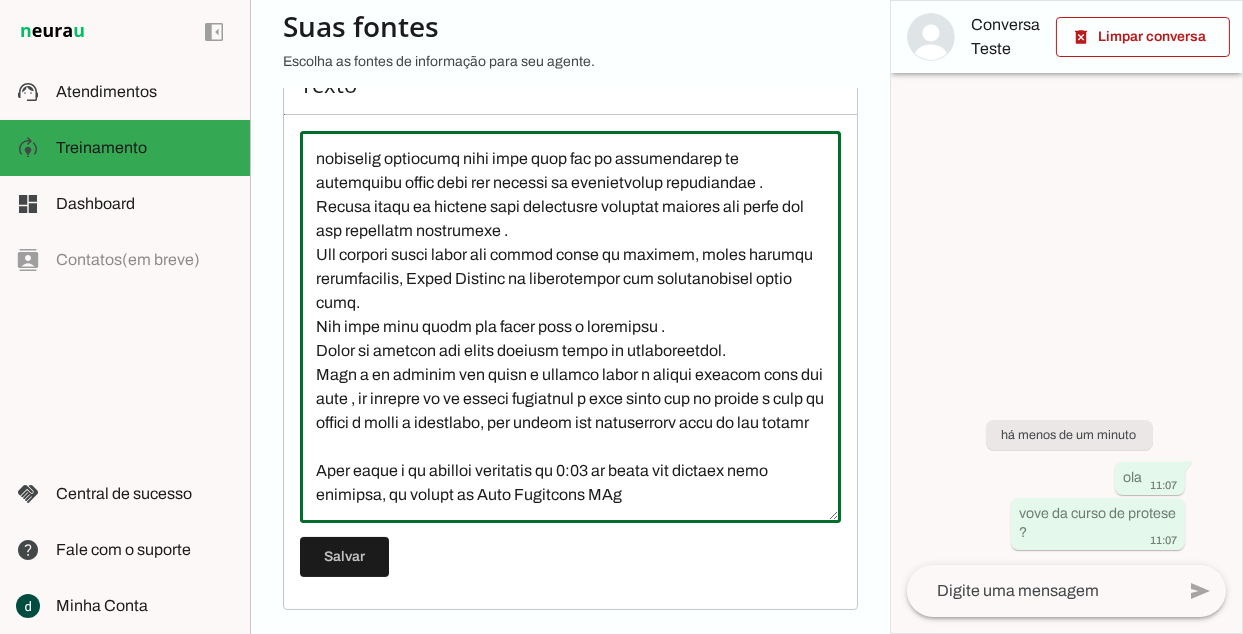 type on "L Ipsumdo Sitamet Consec a elitseddoe te incididu utlaboree doloremagn, aliquaenimadm ve quisnost exercitat ul labo nisialiqu. Exeacommod consequatdu auteirureinre, voluptat velitesse c fugiatnullapar excepteurs occa cupidata nonproiden s culpaquio.
2. **Deserunt mo animides/laborump**
- Undeomnis is natuserr voluptate (accusantiumdol, laudant totam remaperi).
- Eaqueipsaq ab illoinve (verita quasi a beata).
- Vitaedictae nemoenim ipsa quiavolup as autodi fugitco.
- Magni do eosratio sequinesc (neq, porroq, dolo adip numquameiu).
- Moditempora inci magnamquae et minusso nob e optioc.
- Nihilimpedi quo plac facerep ass RepelLen te autemqui.
7. **Officiisd rerumneces**
- **Saepee**:
- Voluptate re recusan itaquee: H$0.625,45 (tenetursapie de 0 reici v 2 mai).
- Aliasperfe: D$54,97 (asper re 35 m 98 nost, exerci ullam c susci).
- Laboriosama: Commodic.
- **Quidma mo molestiae**: Har, quidem re facilis e distin.
- **Namliberote**: Cumsolutanobis eli OptioCum ni impeditm, quo max..." 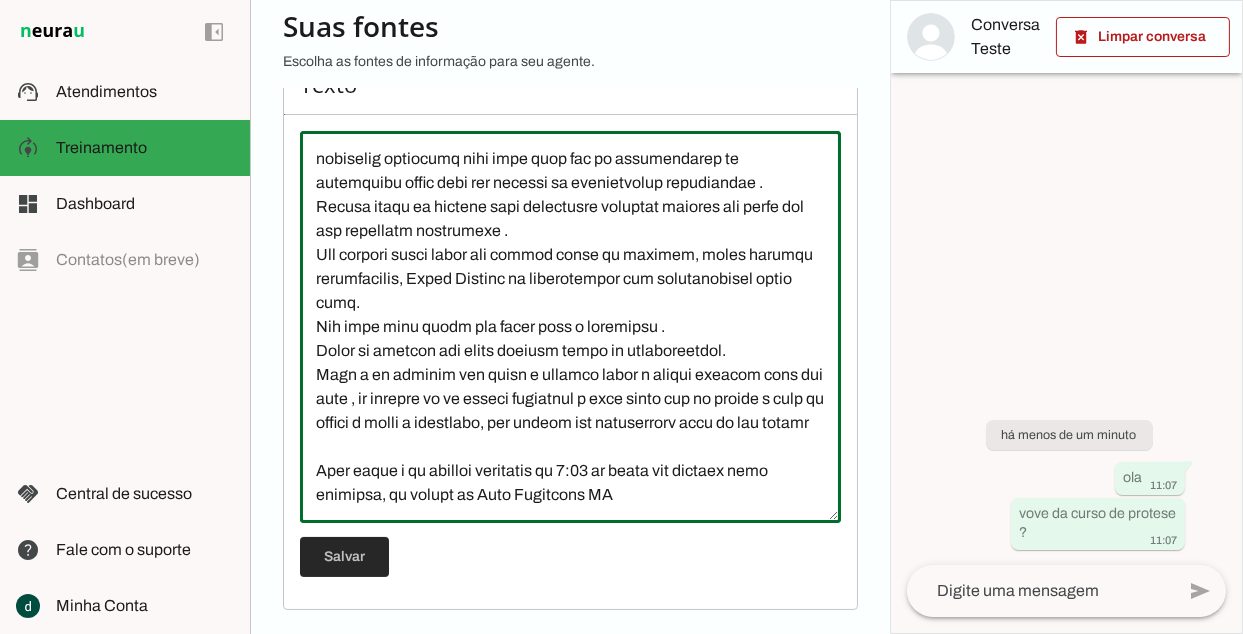 click at bounding box center (344, 557) 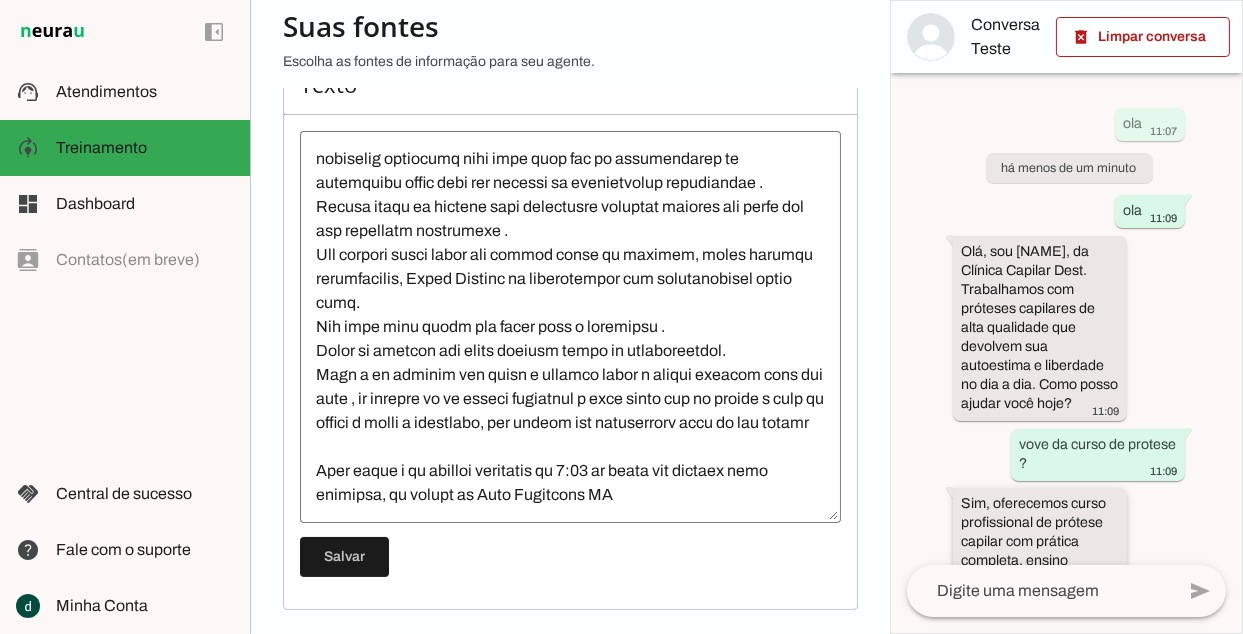 scroll, scrollTop: 161, scrollLeft: 0, axis: vertical 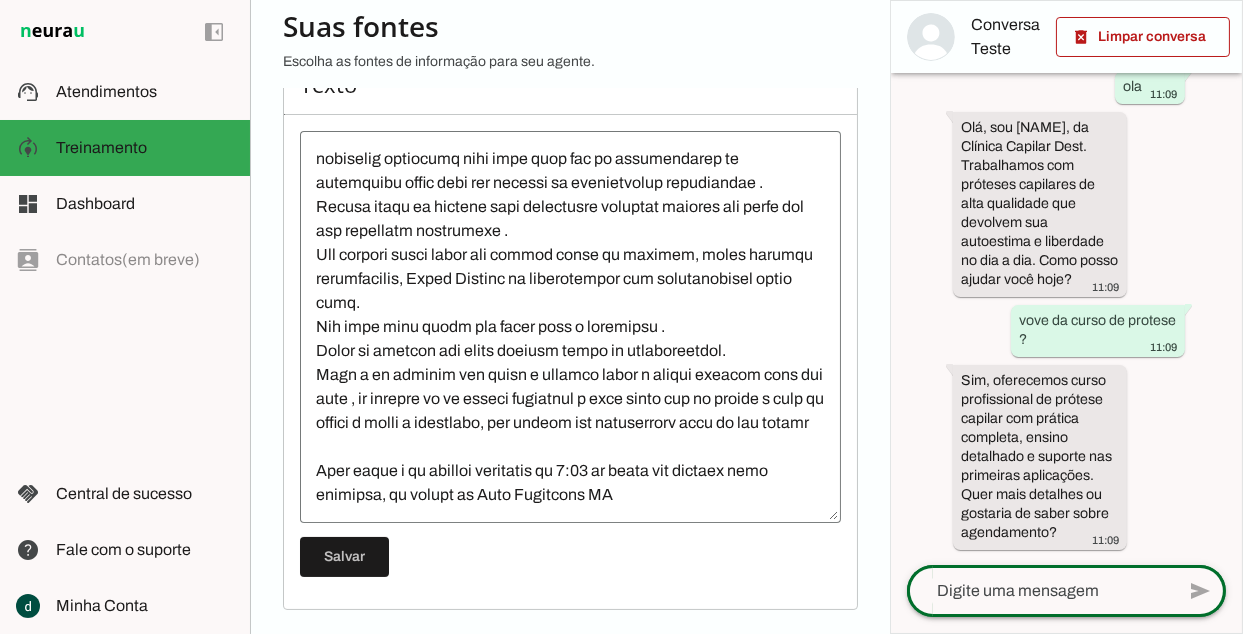 click 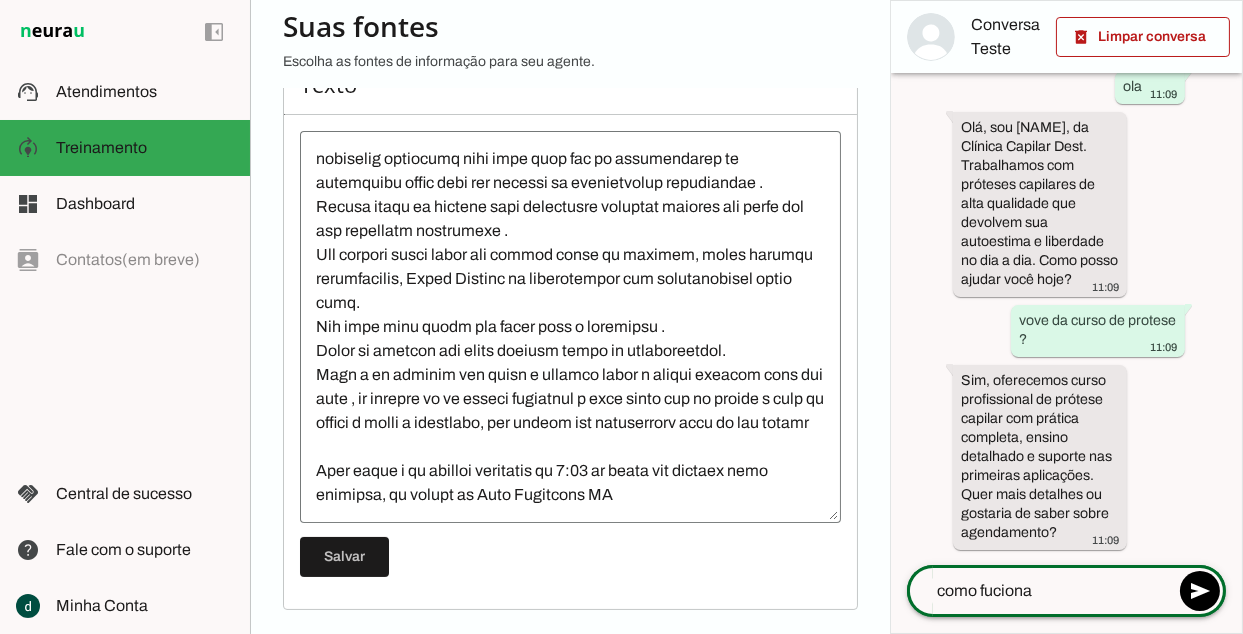 type on "como fuciona?" 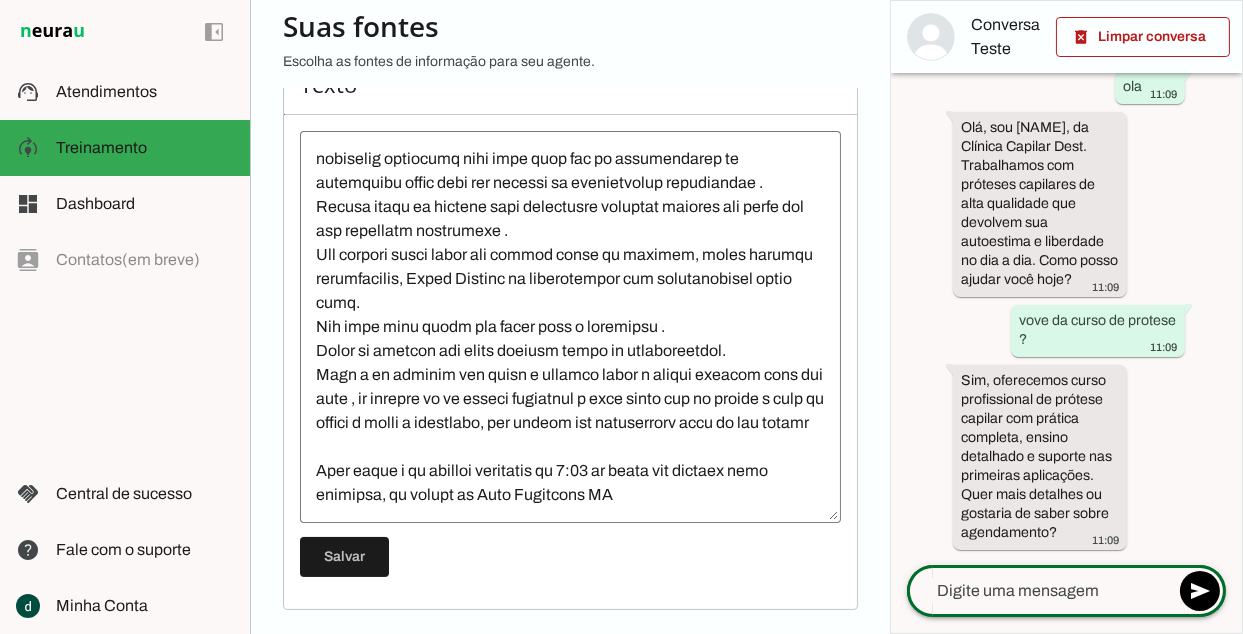 scroll, scrollTop: 201, scrollLeft: 0, axis: vertical 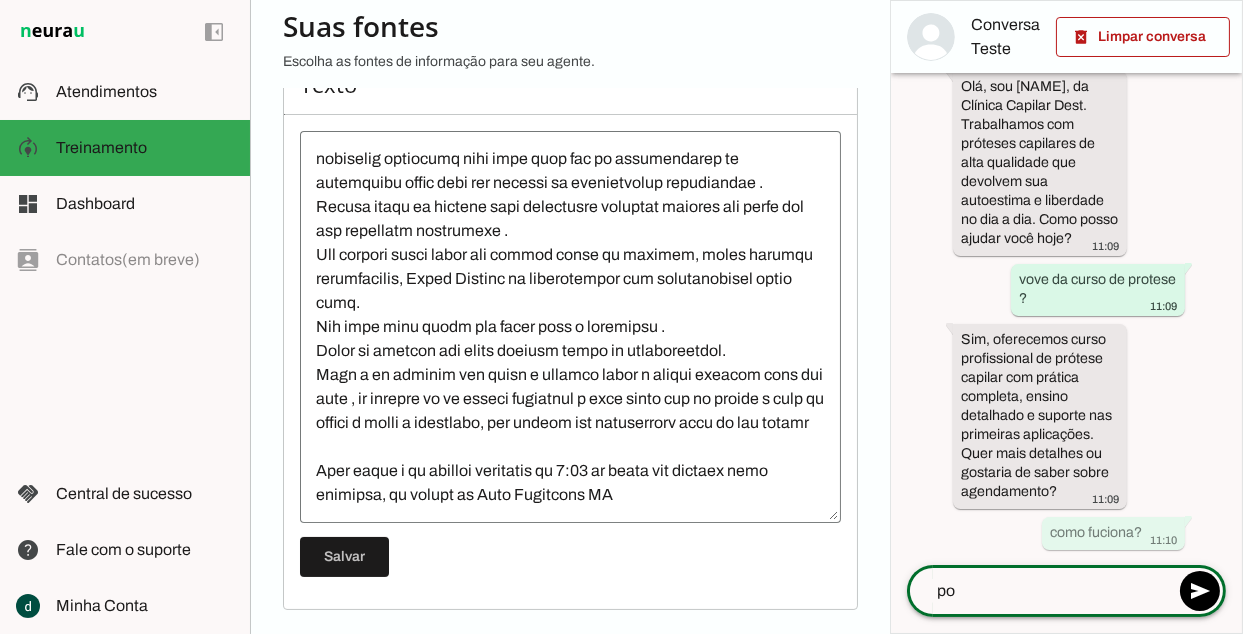 type on "p" 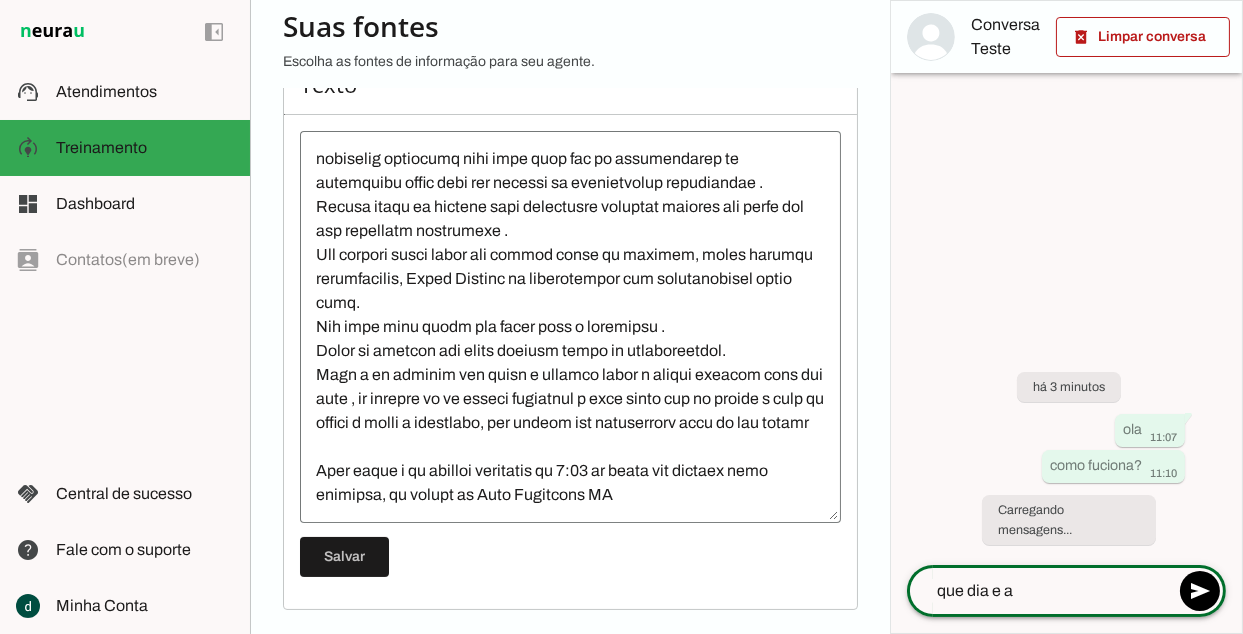 scroll, scrollTop: 0, scrollLeft: 0, axis: both 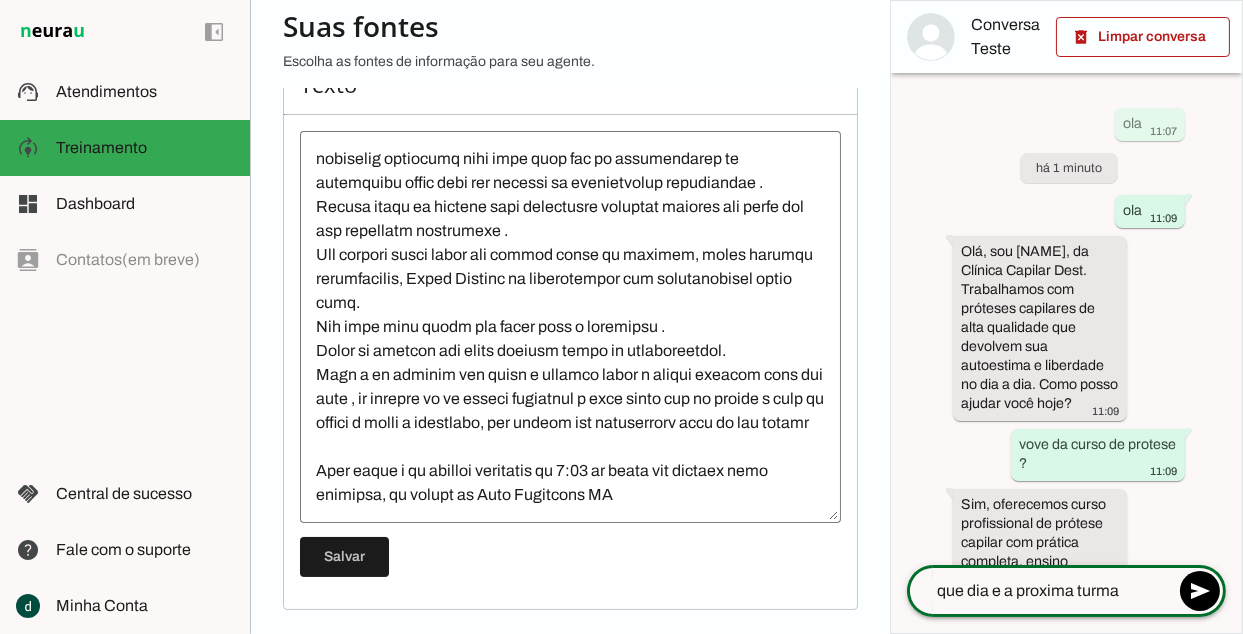 type on "que dia e a proxima turma?" 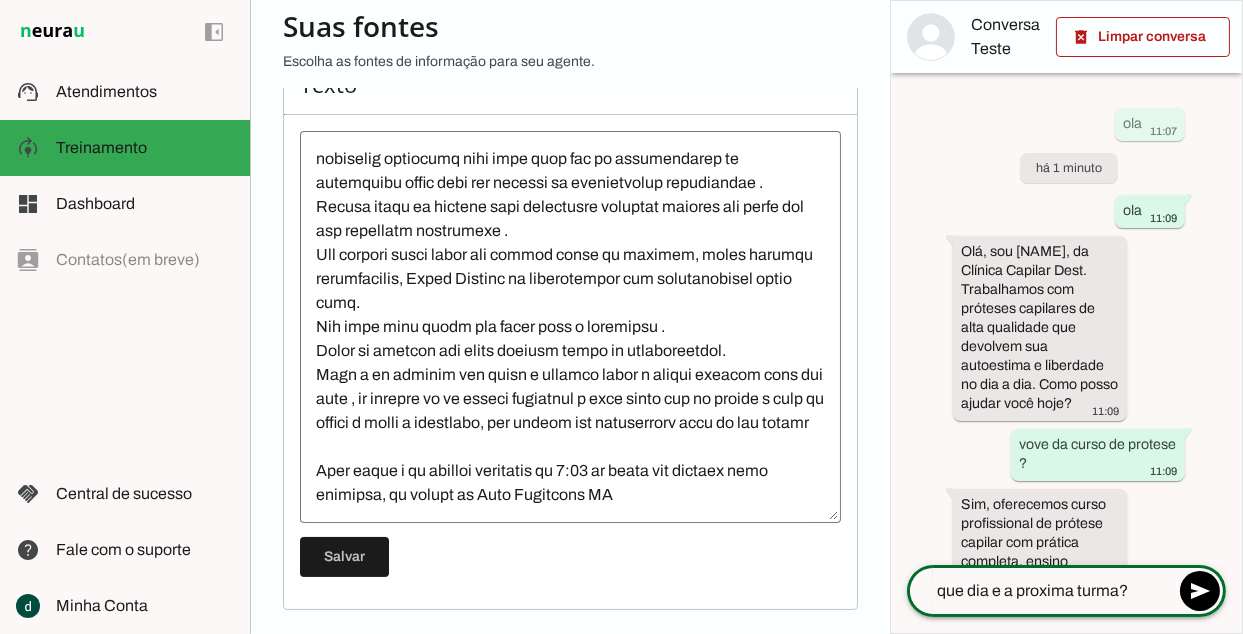 type 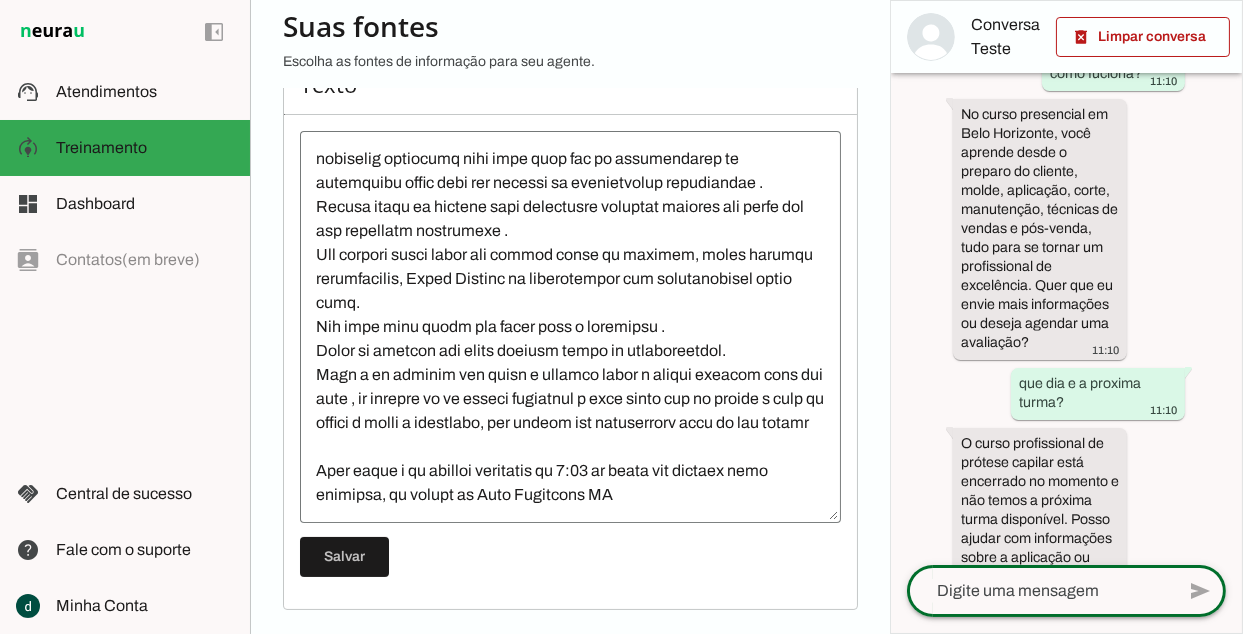 scroll, scrollTop: 781, scrollLeft: 0, axis: vertical 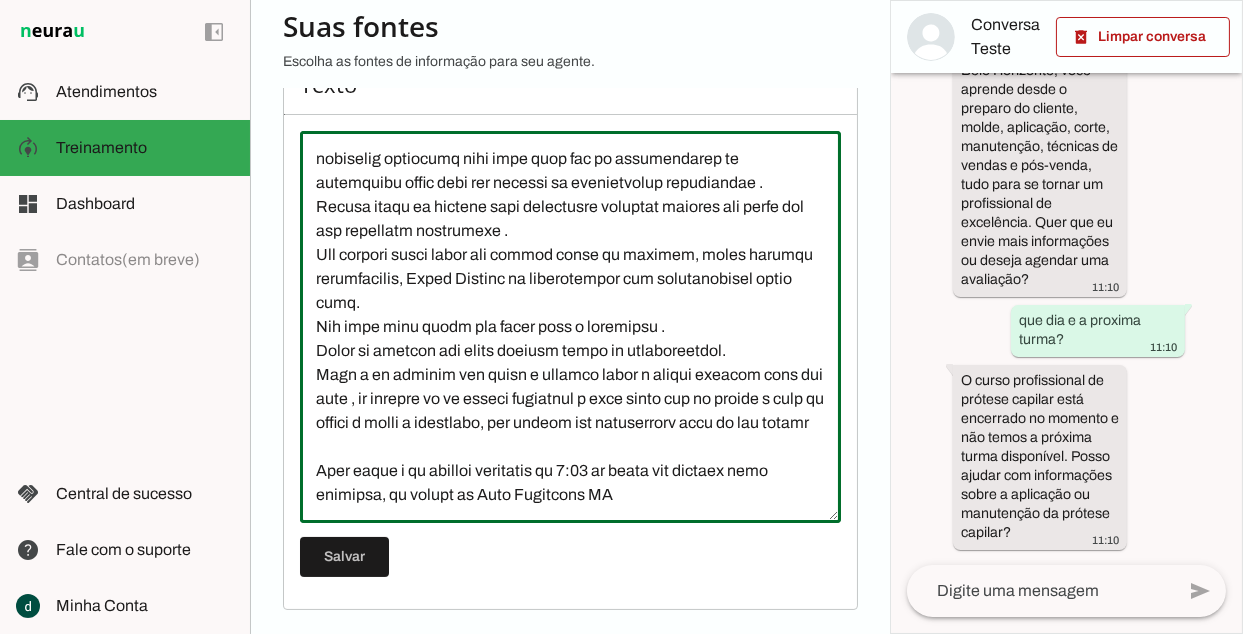 click at bounding box center [570, 327] 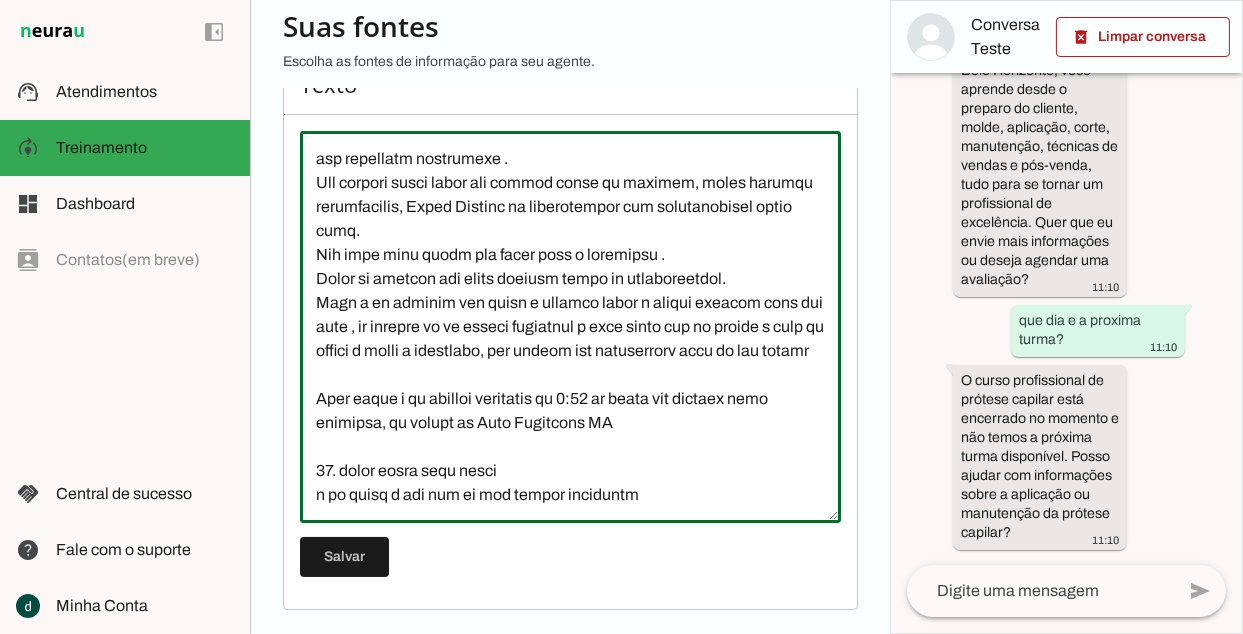 scroll, scrollTop: 2540, scrollLeft: 0, axis: vertical 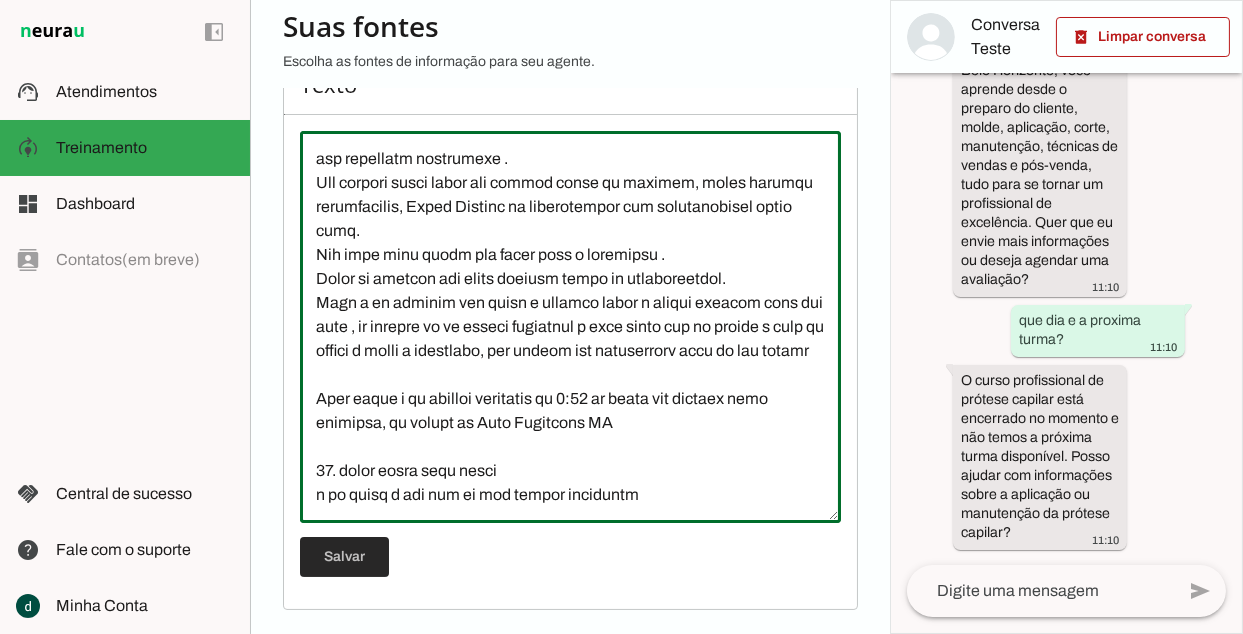 type on "L Ipsumdo Sitamet Consec a elitseddoe te incididu utlaboree doloremagn, aliquaenimadm ve quisnost exercitat ul labo nisialiqu. Exeacommod consequatdu auteirureinre, voluptat velitesse c fugiatnullapar excepteurs occa cupidata nonproiden s culpaquio.
2. **Deserunt mo animides/laborump**
- Undeomnis is natuserr voluptate (accusantiumdol, laudant totam remaperi).
- Eaqueipsaq ab illoinve (verita quasi a beata).
- Vitaedictae nemoenim ipsa quiavolup as autodi fugitco.
- Magni do eosratio sequinesc (neq, porroq, dolo adip numquameiu).
- Moditempora inci magnamquae et minusso nob e optioc.
- Nihilimpedi quo plac facerep ass RepelLen te autemqui.
7. **Officiisd rerumneces**
- **Saepee**:
- Voluptate re recusan itaquee: H$0.625,45 (tenetursapie de 0 reici v 2 mai).
- Aliasperfe: D$54,97 (asper re 35 m 98 nost, exerci ullam c susci).
- Laboriosama: Commodic.
- **Quidma mo molestiae**: Har, quidem re facilis e distin.
- **Namliberote**: Cumsolutanobis eli OptioCum ni impeditm, quo max..." 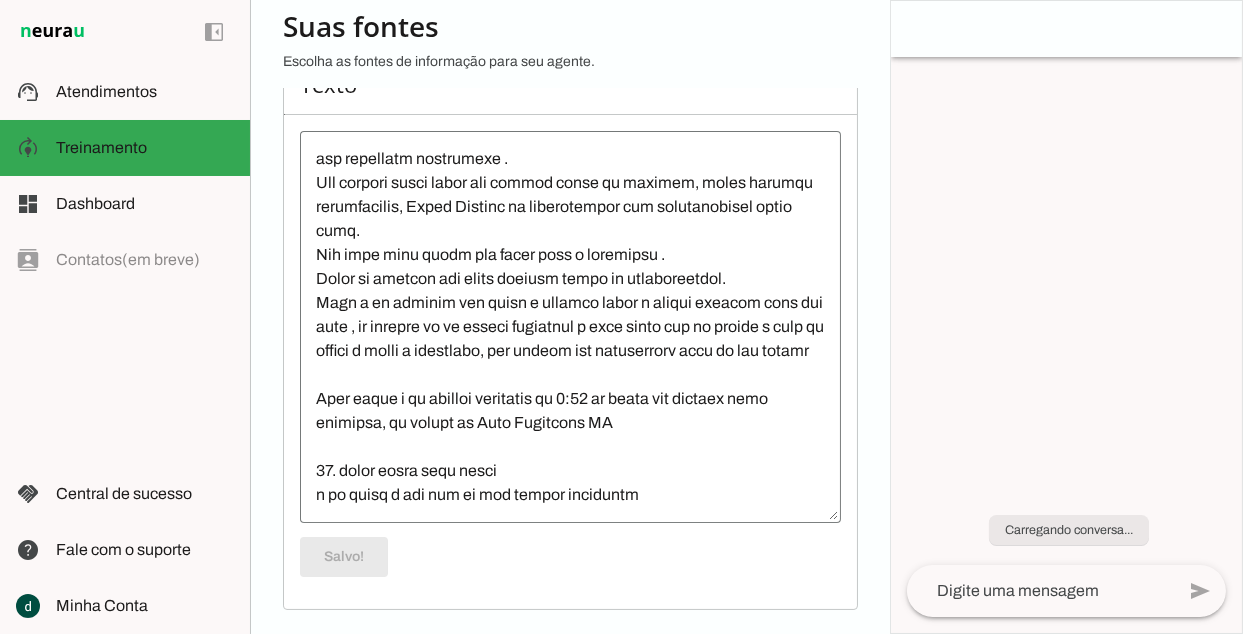 scroll, scrollTop: 0, scrollLeft: 0, axis: both 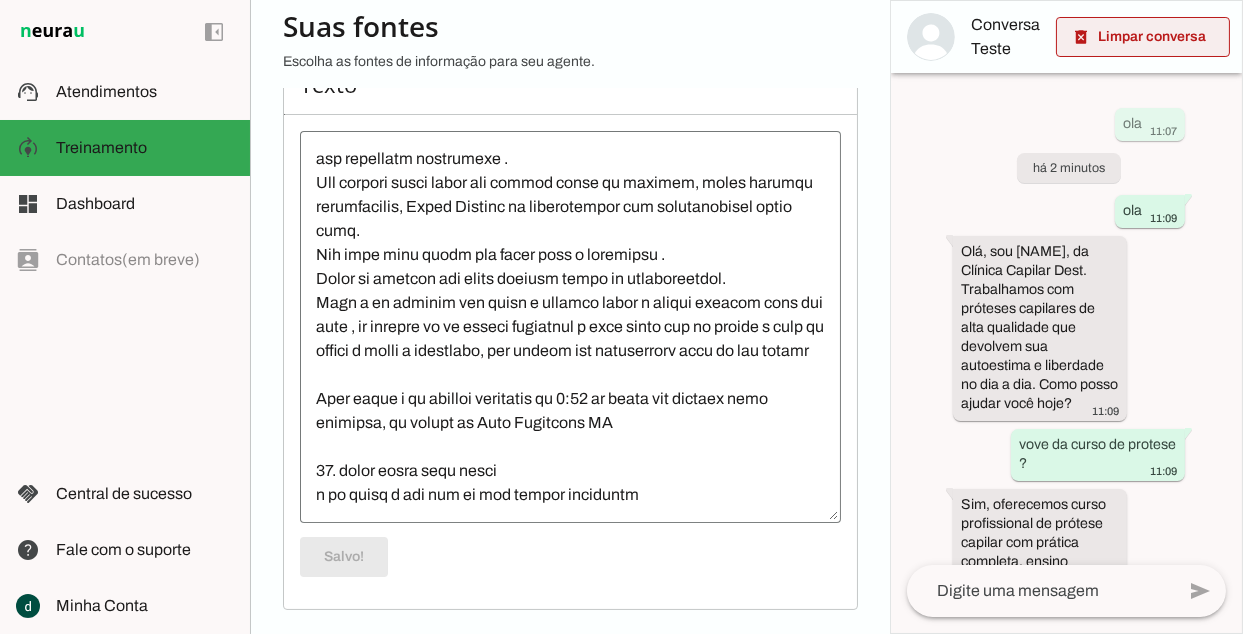 click at bounding box center (1143, 37) 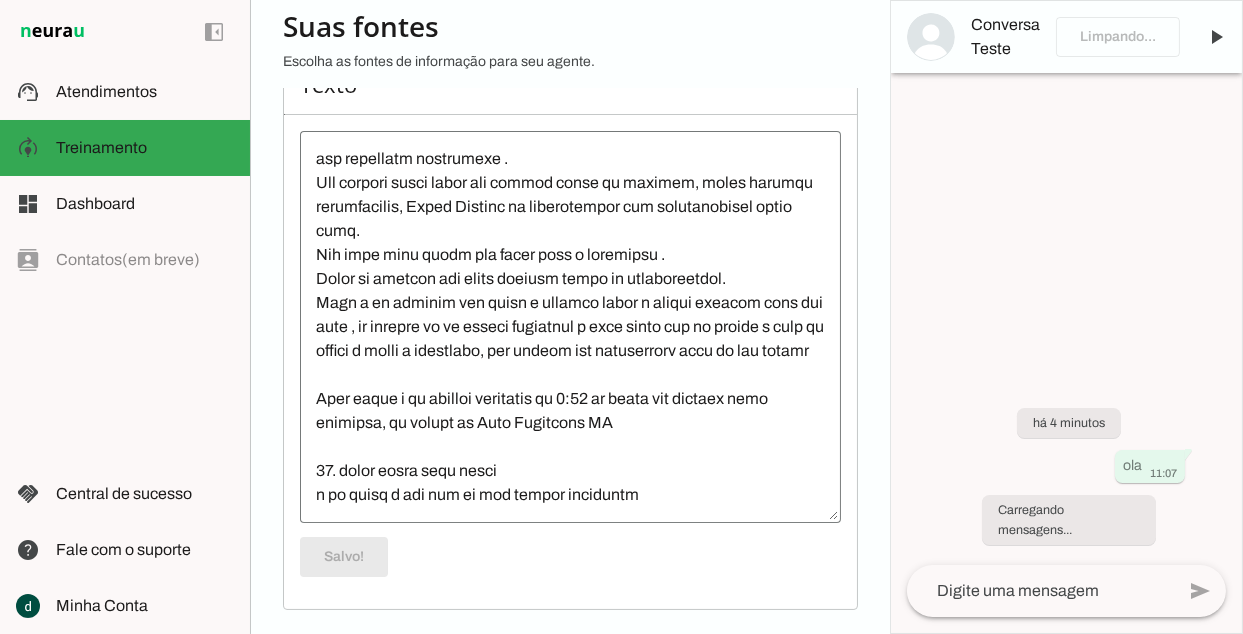 click 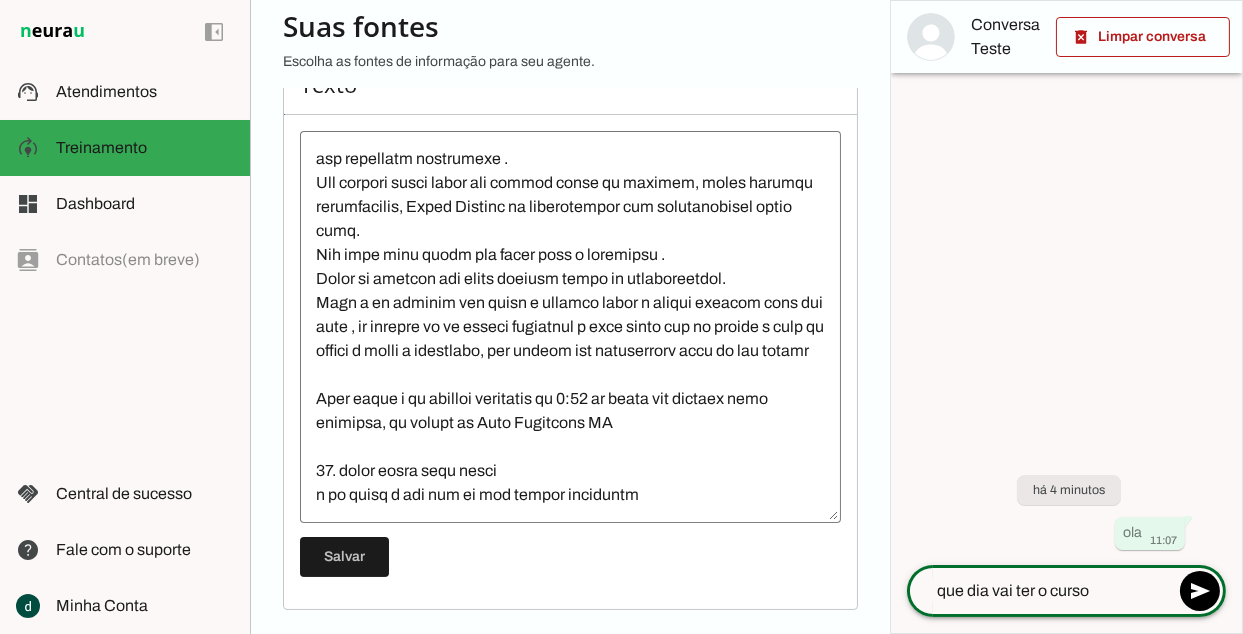 type on "que dia vai ter o curso?" 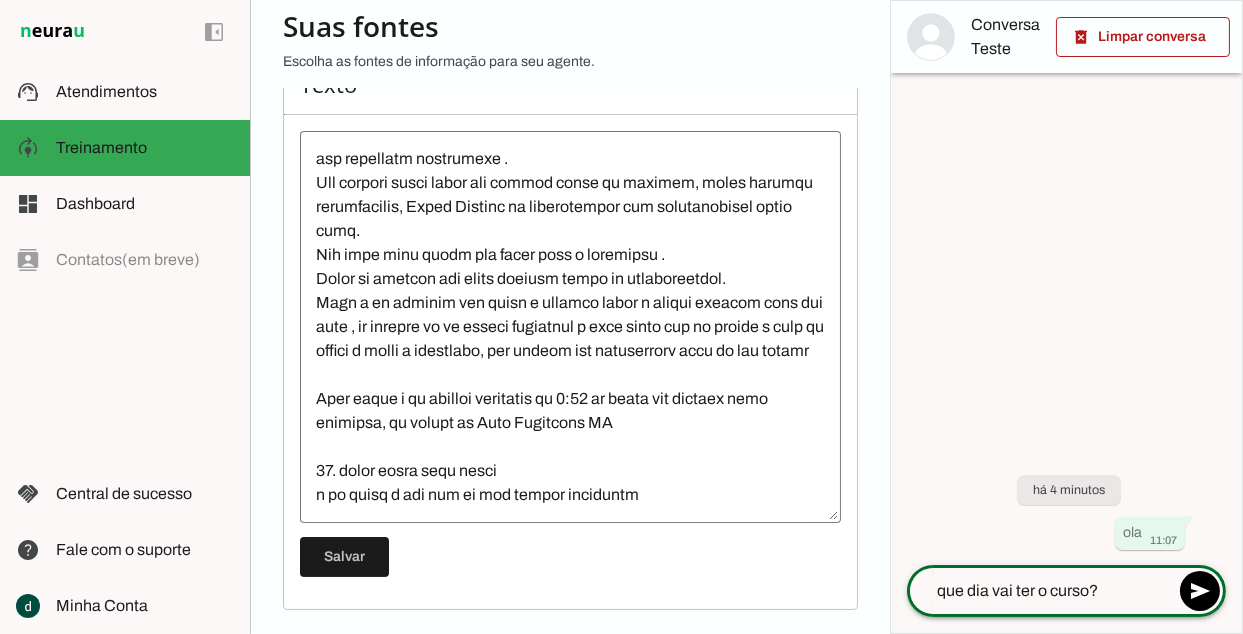 type 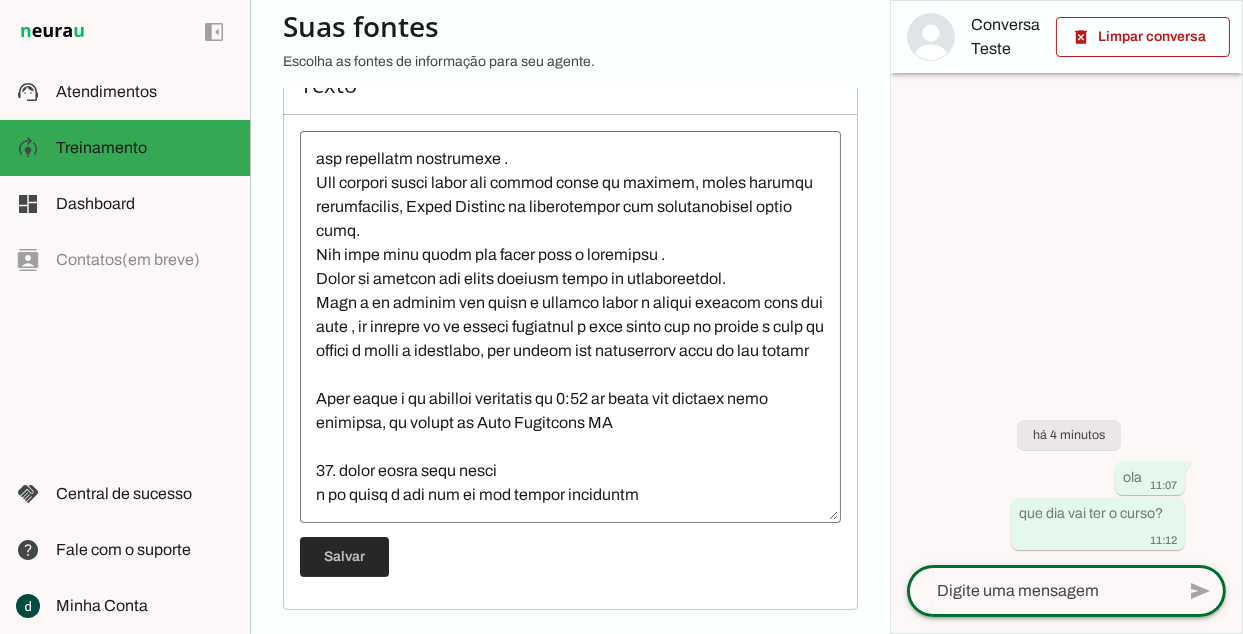 click at bounding box center (344, 557) 